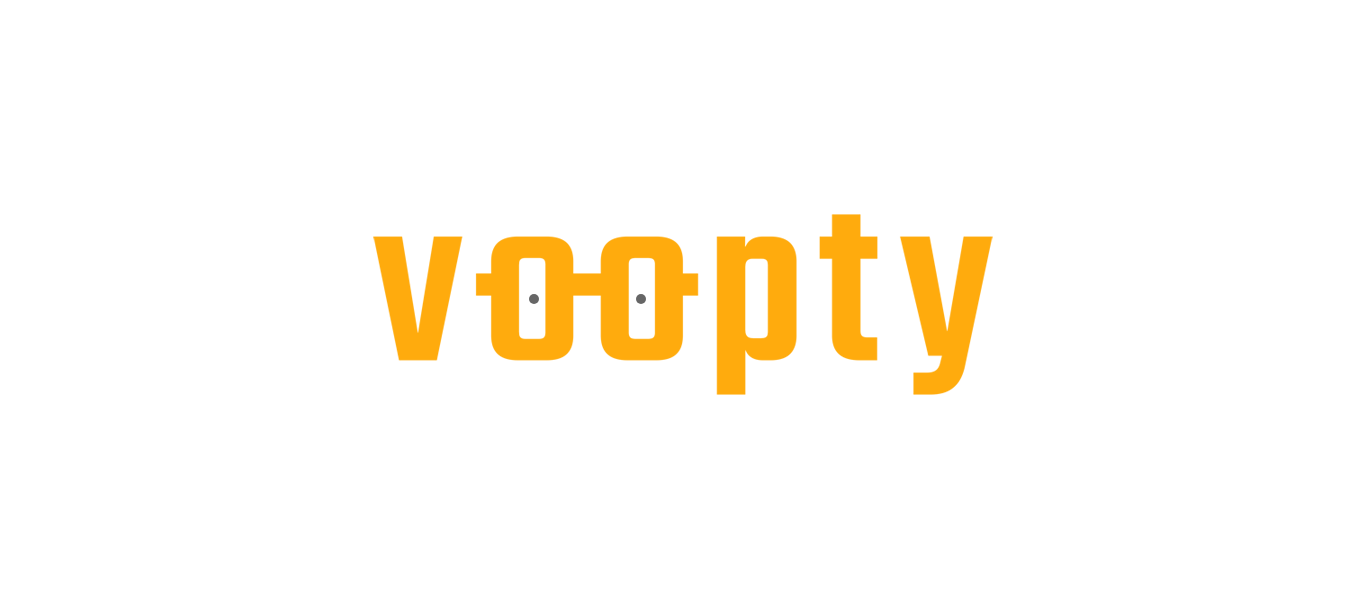 scroll, scrollTop: 0, scrollLeft: 0, axis: both 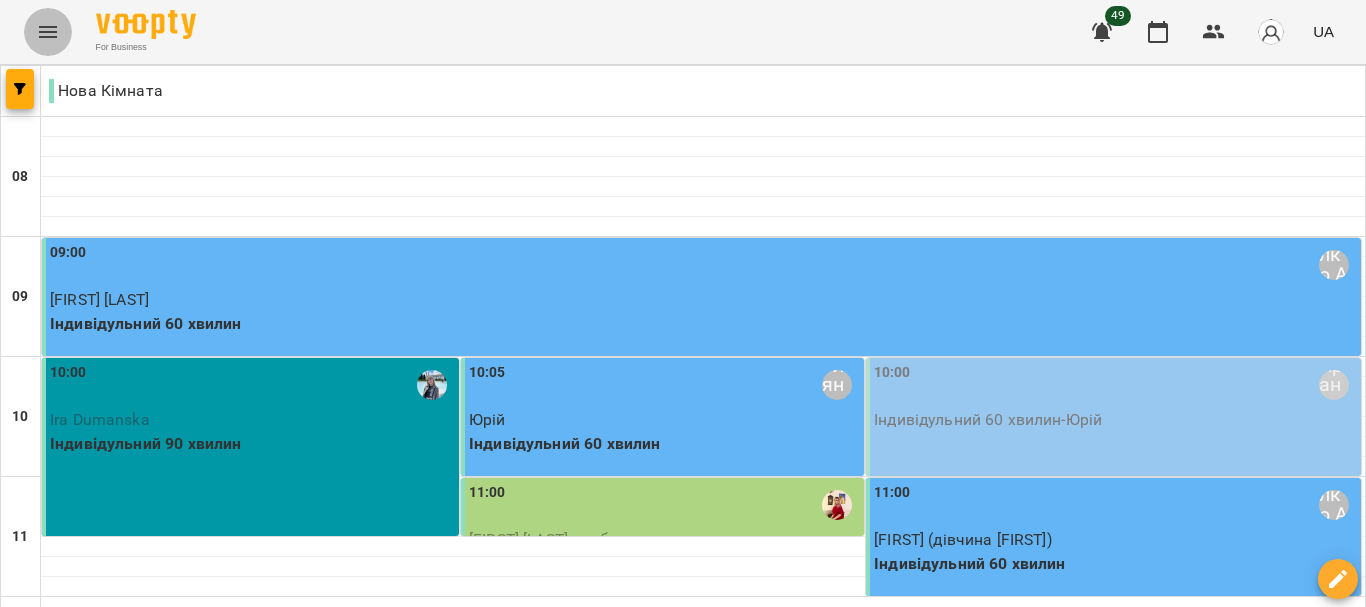 click 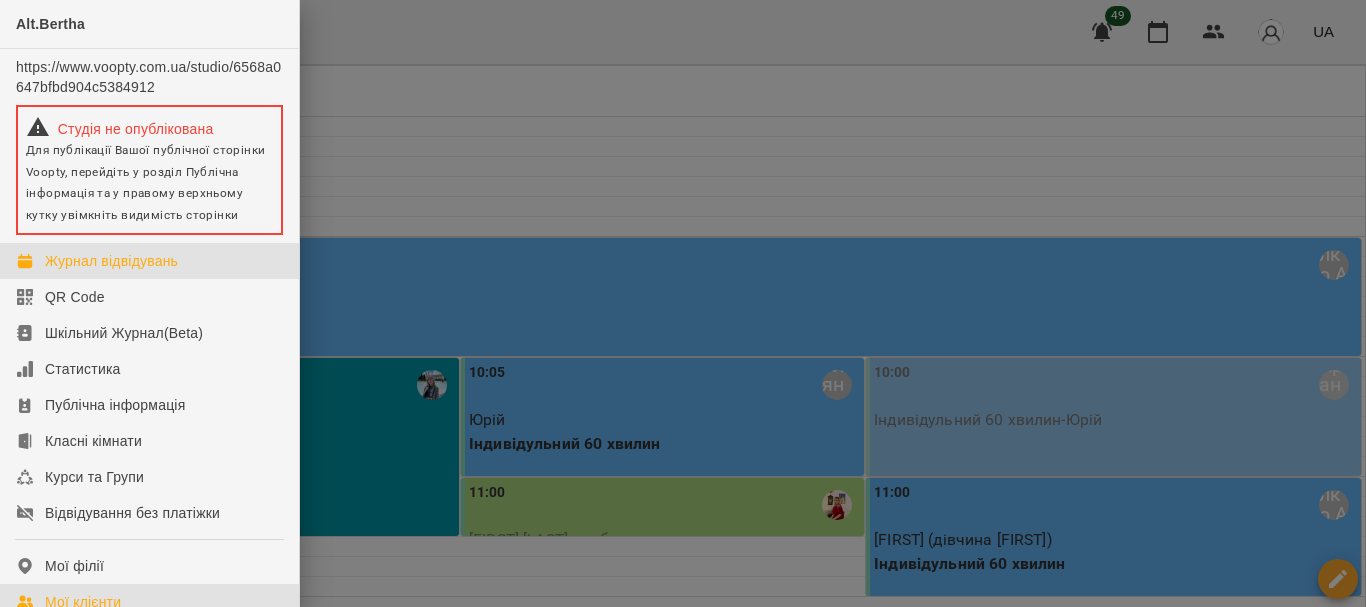 click on "Мої клієнти" at bounding box center (83, 602) 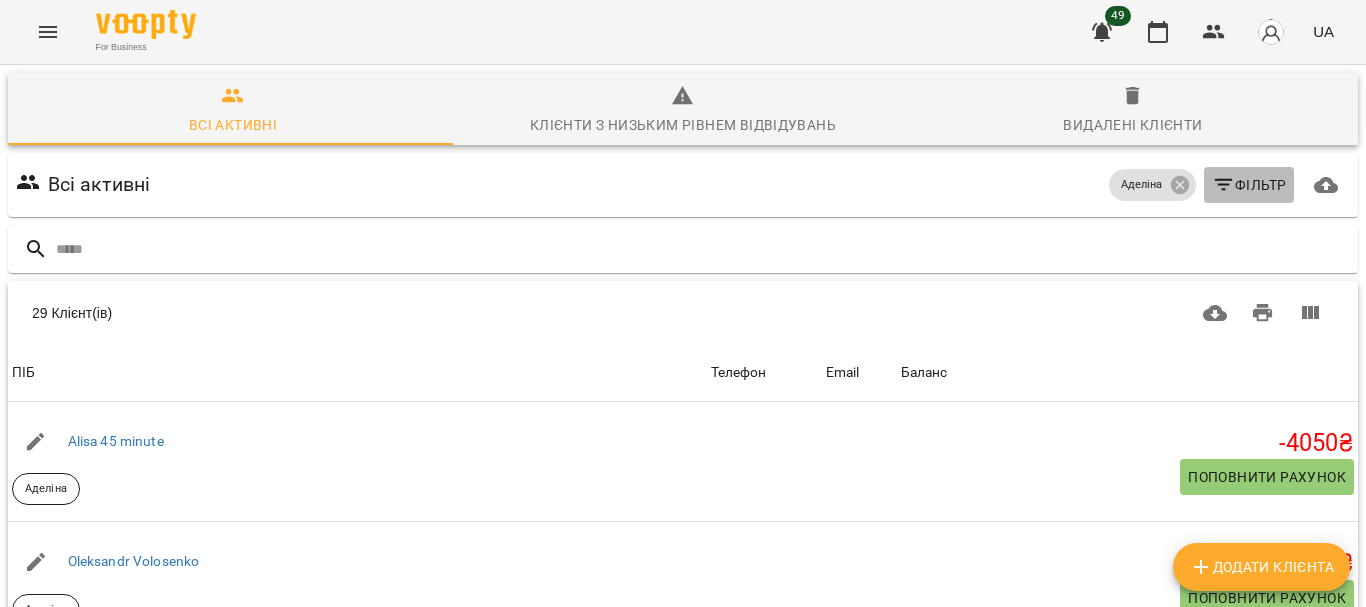 click on "Фільтр" at bounding box center (1249, 185) 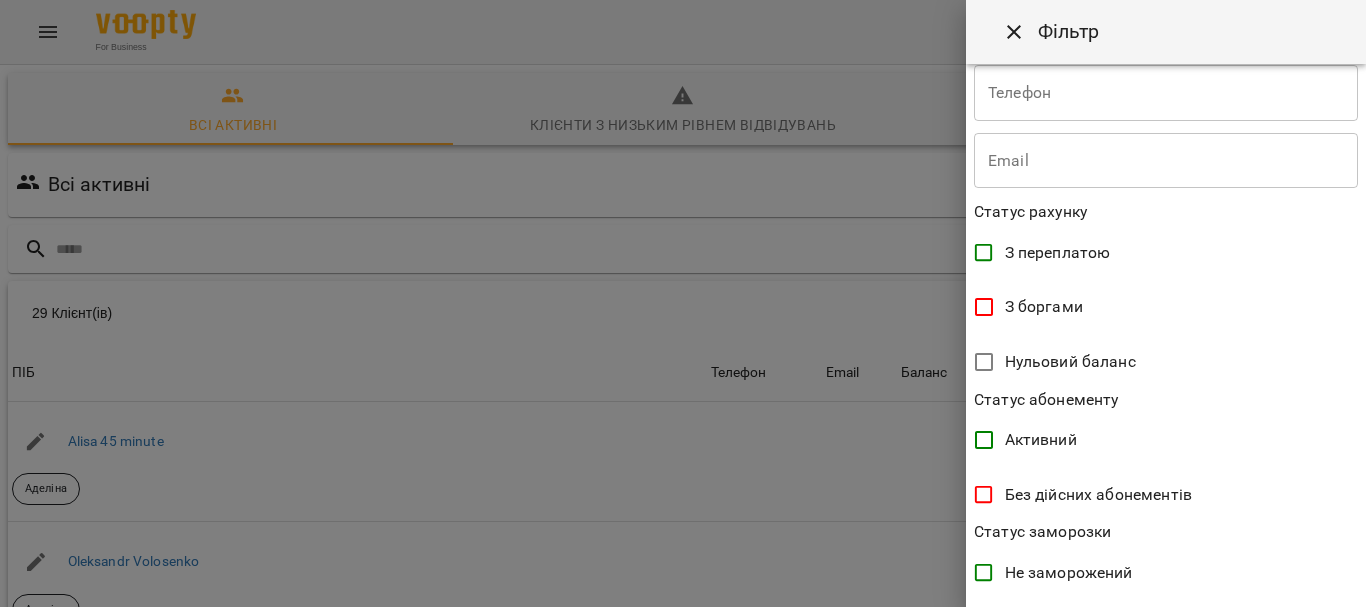 scroll, scrollTop: 0, scrollLeft: 0, axis: both 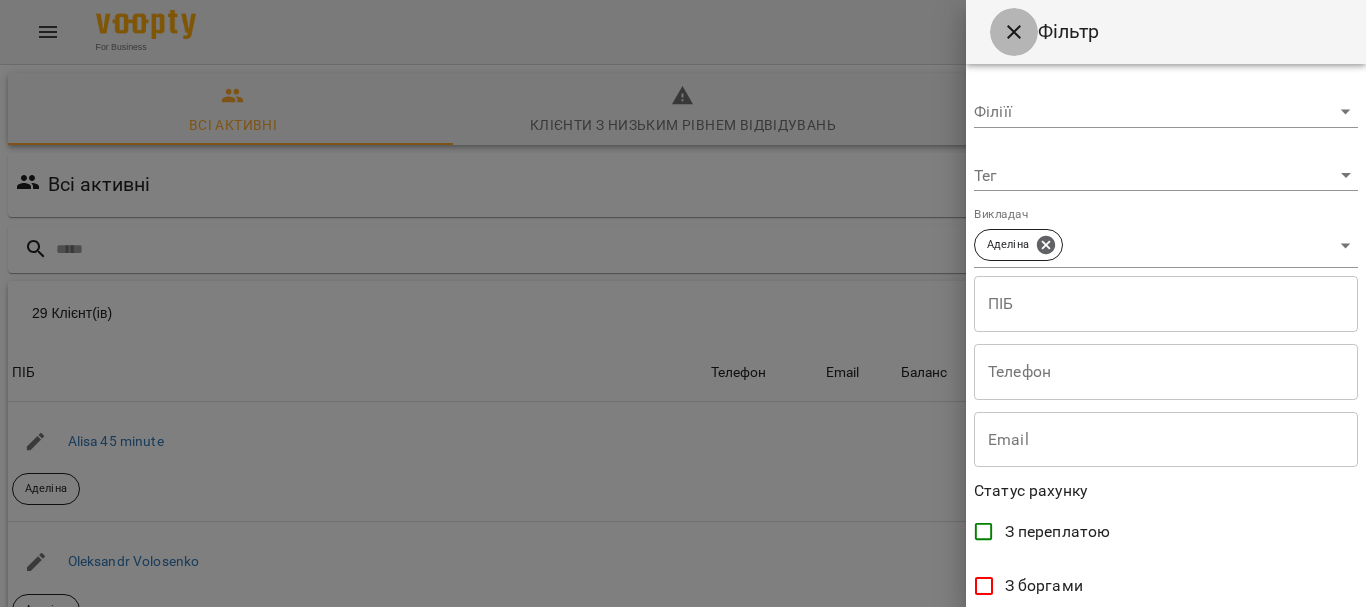 click 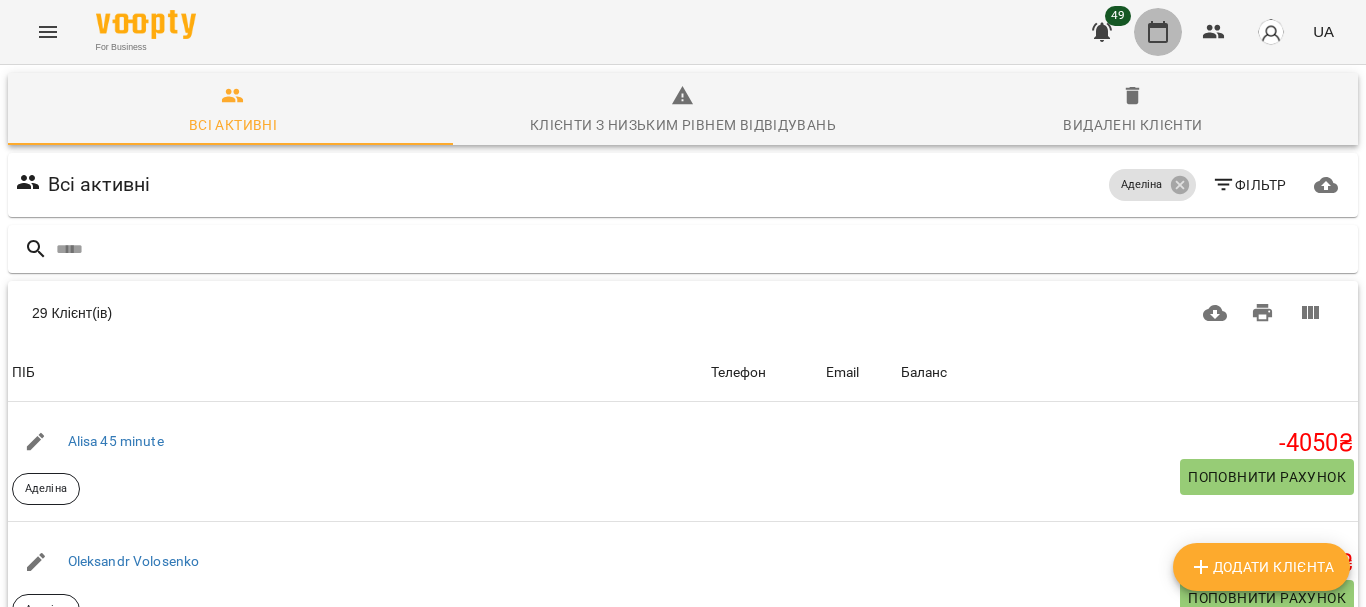 click 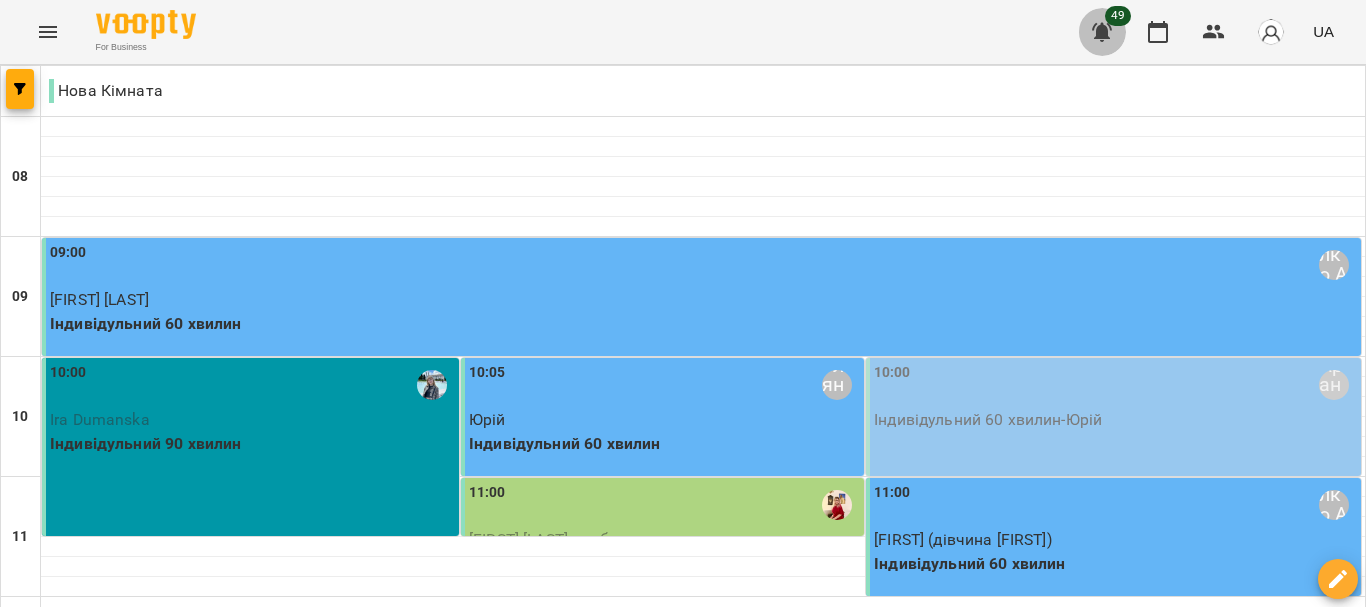 click at bounding box center [1102, 32] 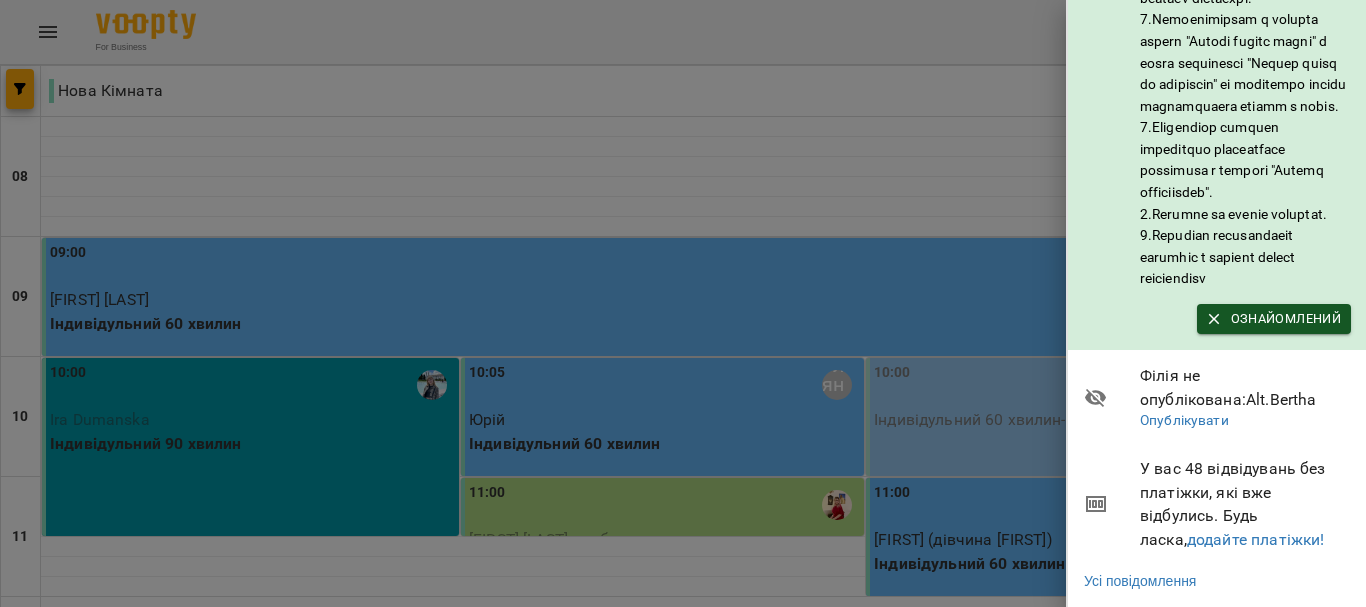 scroll, scrollTop: 486, scrollLeft: 0, axis: vertical 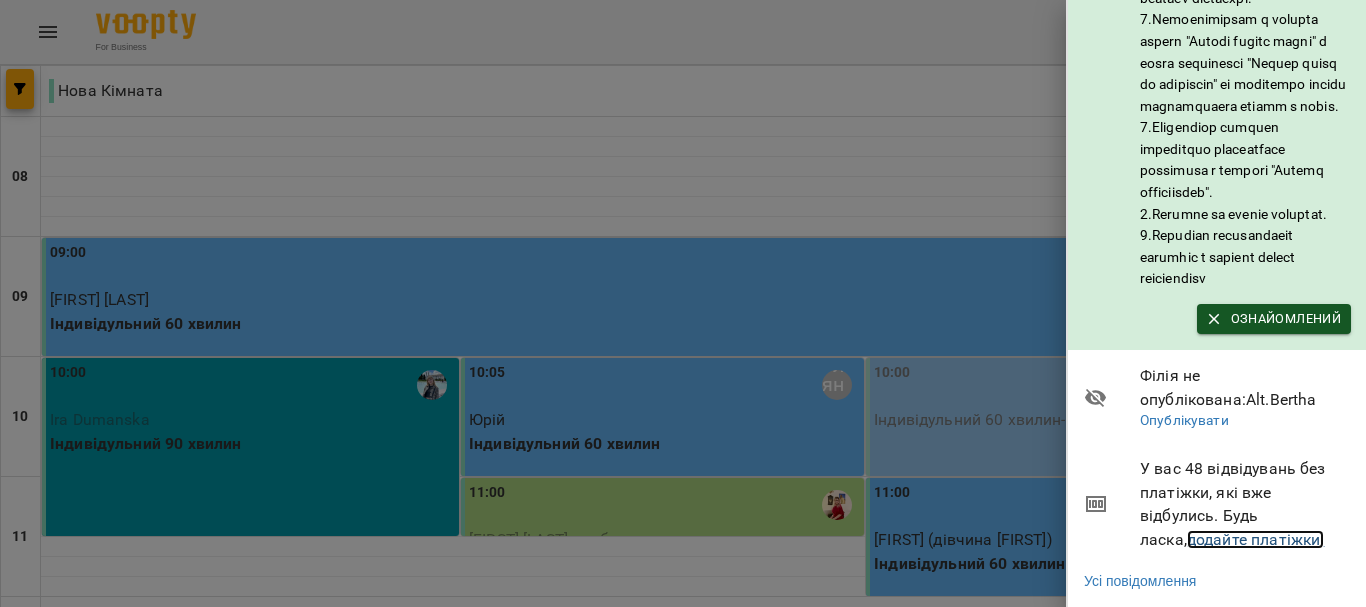 click on "додайте платіжки!" at bounding box center [1256, 539] 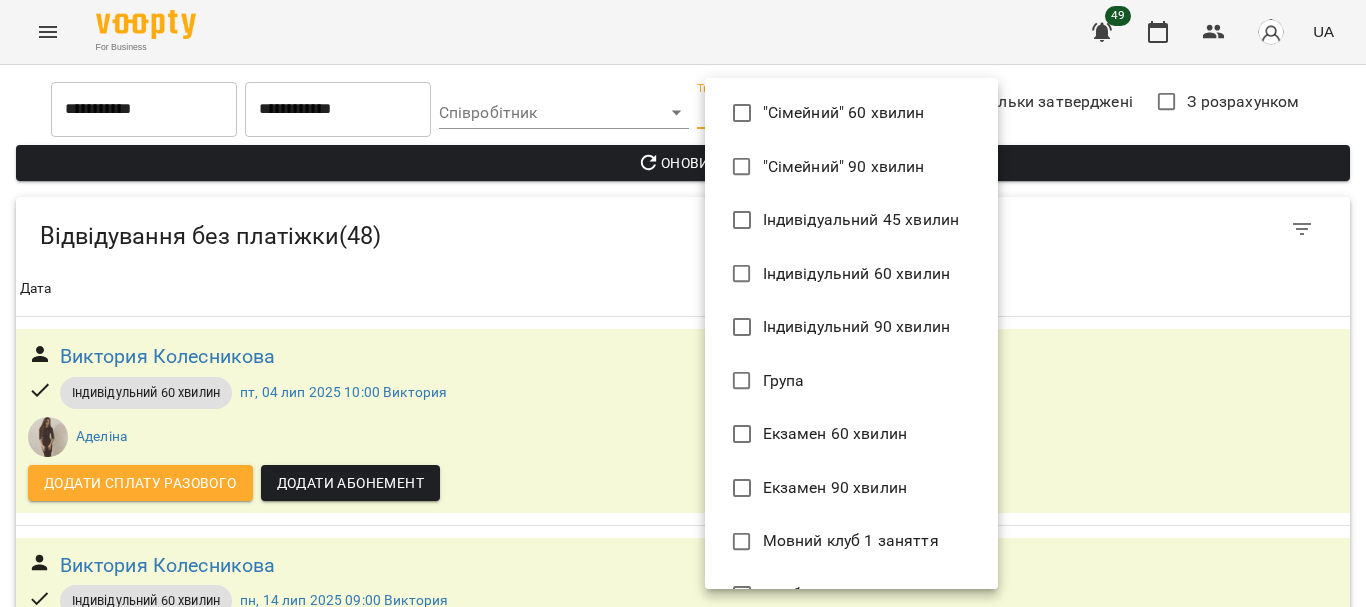 click on "For Business 49 UA Всі активні Клієнт(ів) 306 Клієнт(ів) ПІБ Телефон Email Баланс ПІБ [EMAIL] [FIRST] Телефон Email Баланс 0 ₴ Поповнити рахунок ПІБ [AGE] років дитина Телефон Email Баланс 0 ₴ Поповнити рахунок ПІБ [FIRST] [FIRST] Телефон Email Баланс 0 ₴ Поповнити рахунок ПІБ [FIRST] [AGE] minute Аделіна Телефон Email Баланс -4050 ₴ Поповнити рахунок ПІБ [FIRST] [FIRST] Ульяна Телефон Email Баланс 0 ₴ Поповнити рахунок ПІБ [FIRST] [LAST] Настя Телефон Email Баланс 0 ₴ Поповнити рахунок ПІБ [FIRST] [LAST] 0" at bounding box center (683, 4856) 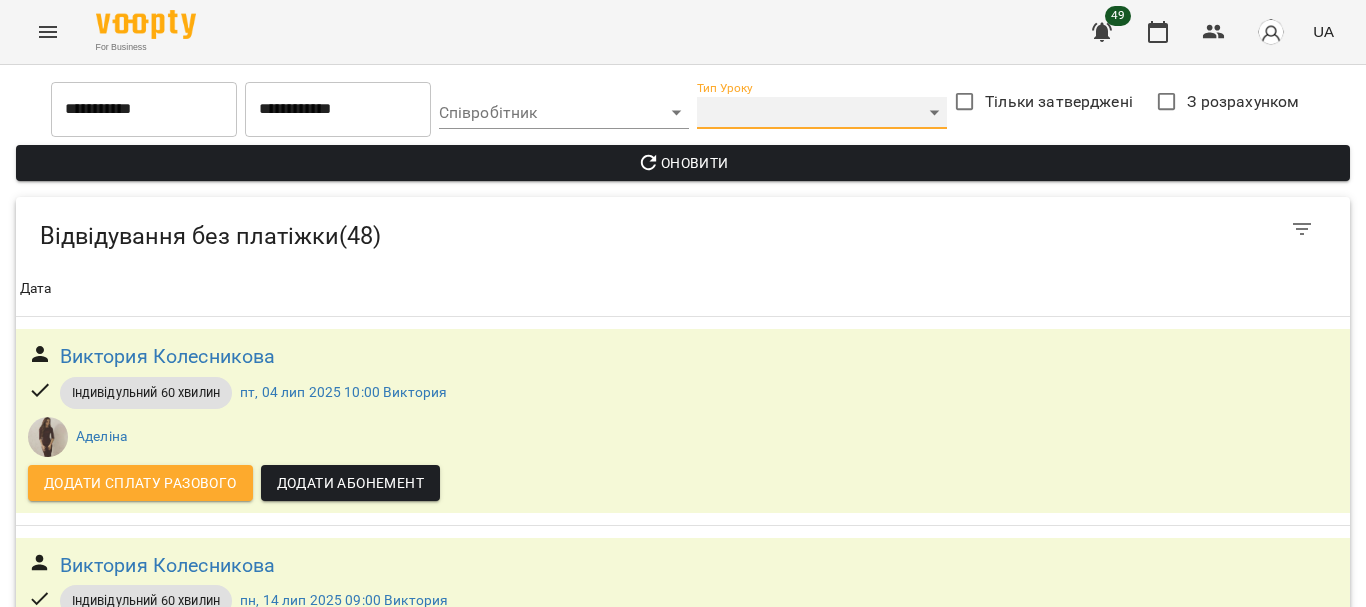 scroll, scrollTop: 3048, scrollLeft: 0, axis: vertical 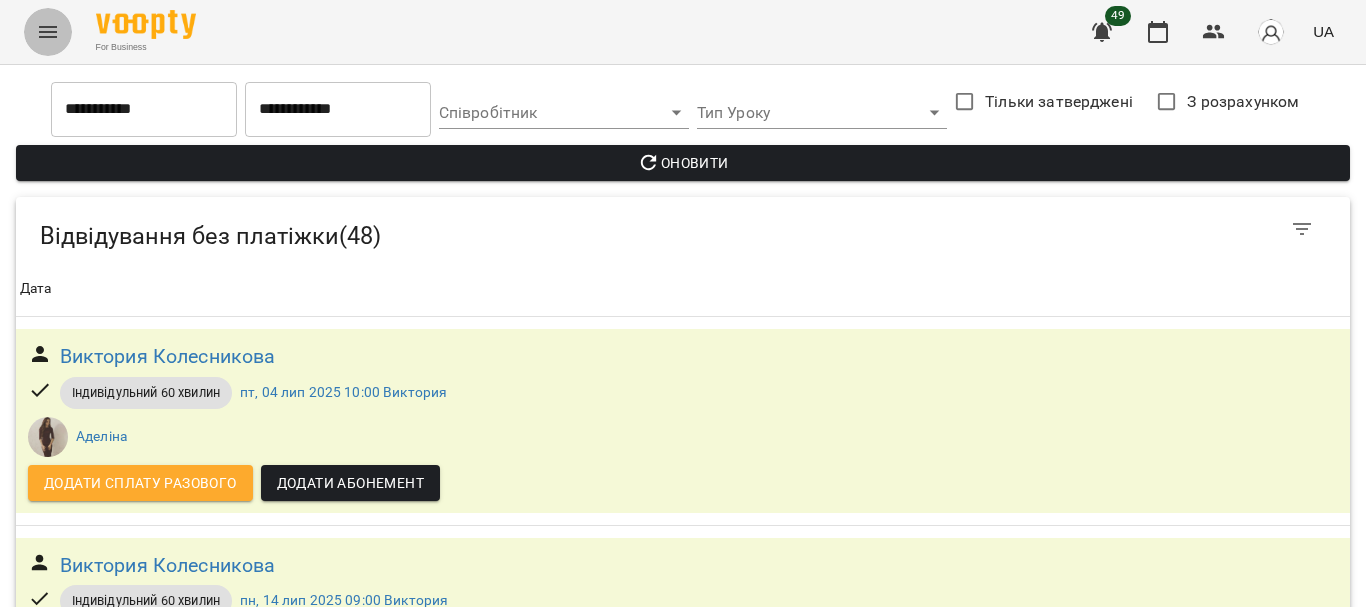 click at bounding box center (48, 32) 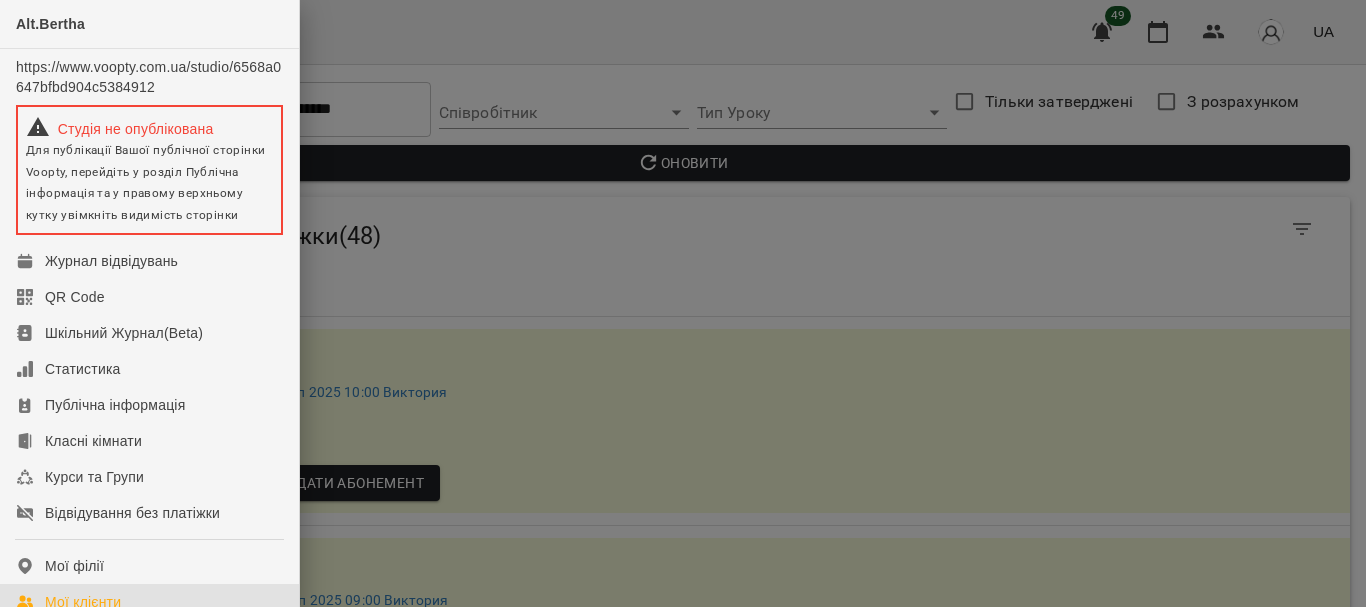 click on "Мої клієнти" at bounding box center (149, 602) 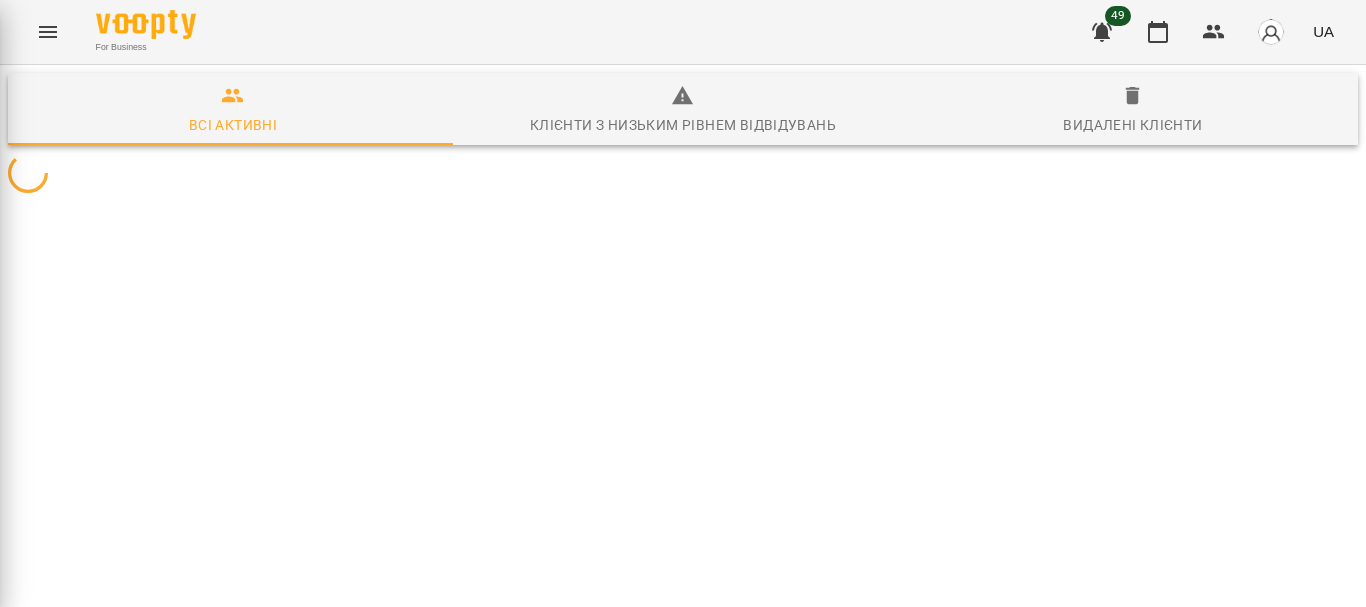 scroll, scrollTop: 0, scrollLeft: 0, axis: both 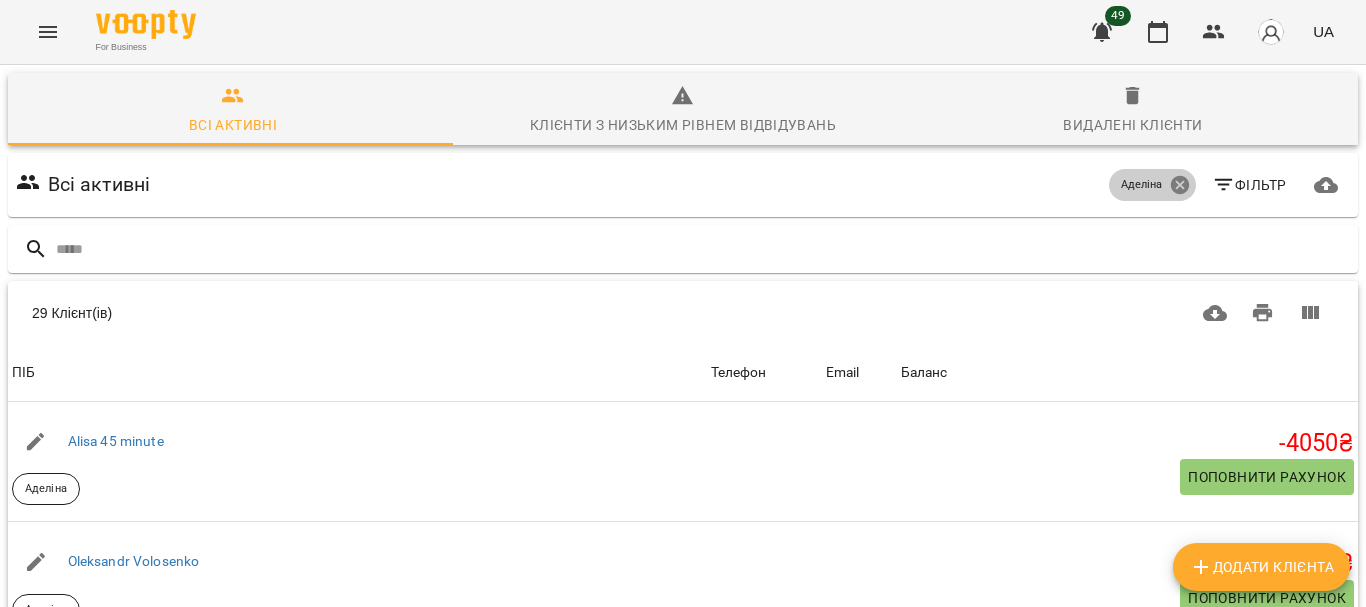click 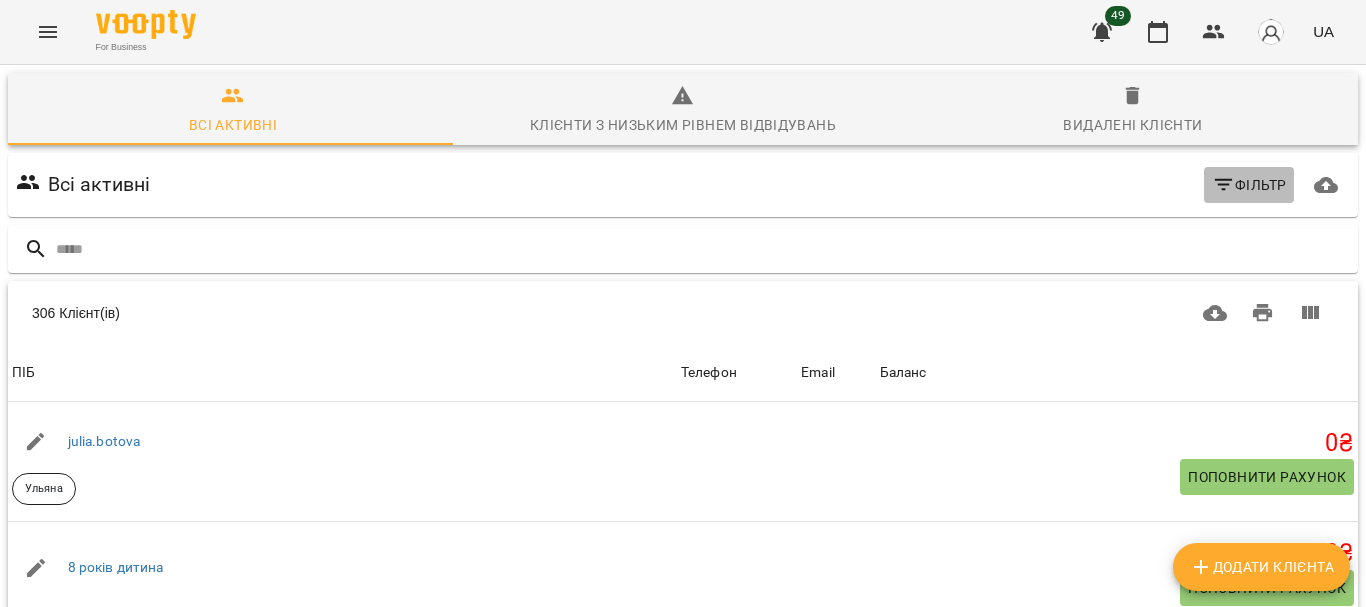 click on "Фільтр" at bounding box center (1249, 185) 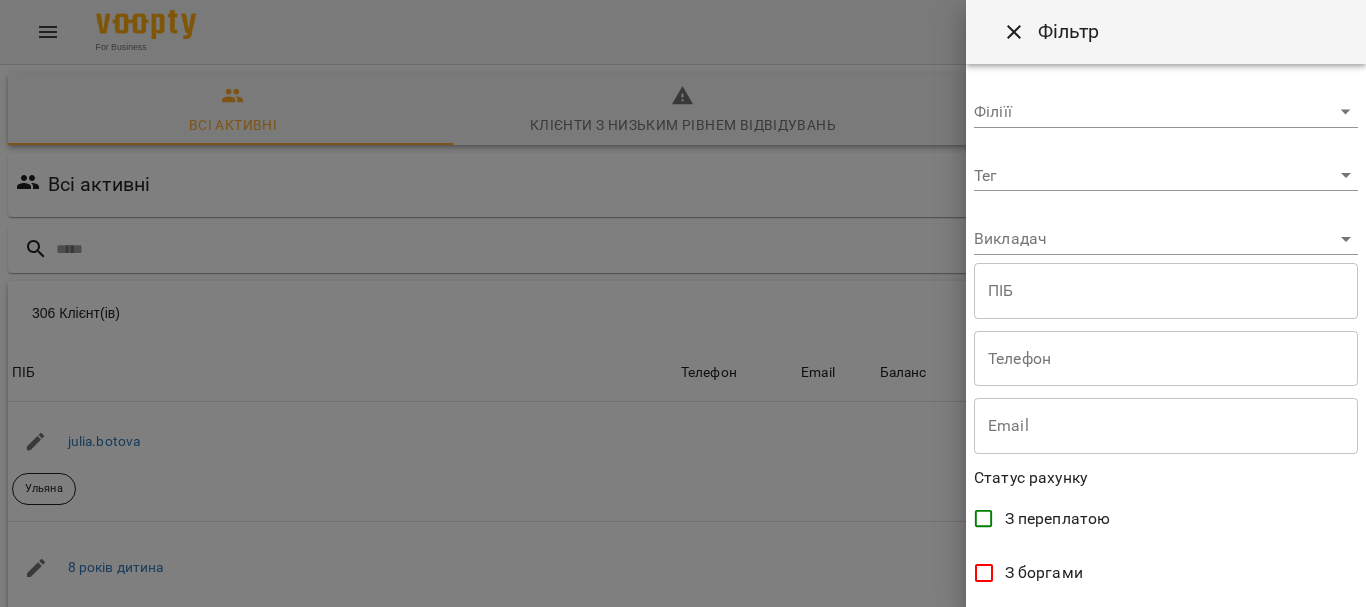 click on "For Business 49 UA Всі активні Клієнт(ів) 306 Клієнт(ів) ПІБ Телефон Email Баланс ПІБ [EMAIL] [FIRST] Телефон Email Баланс 0 ₴ Поповнити рахунок ПІБ [AGE] років дитина Телефон Email Баланс 0 ₴ Поповнити рахунок ПІБ [FIRST] [FIRST] Телефон Email Баланс 0 ₴ Поповнити рахунок ПІБ [FIRST] [AGE] minute Аделіна Телефон Email Баланс -4050 ₴ Поповнити рахунок ПІБ [FIRST] [FIRST] Ульяна Телефон Email Баланс 0 ₴ Поповнити рахунок ПІБ [FIRST] [LAST] Настя Телефон Email Баланс 0 ₴ Поповнити рахунок ПІБ [FIRST] [LAST] 0" at bounding box center [683, 522] 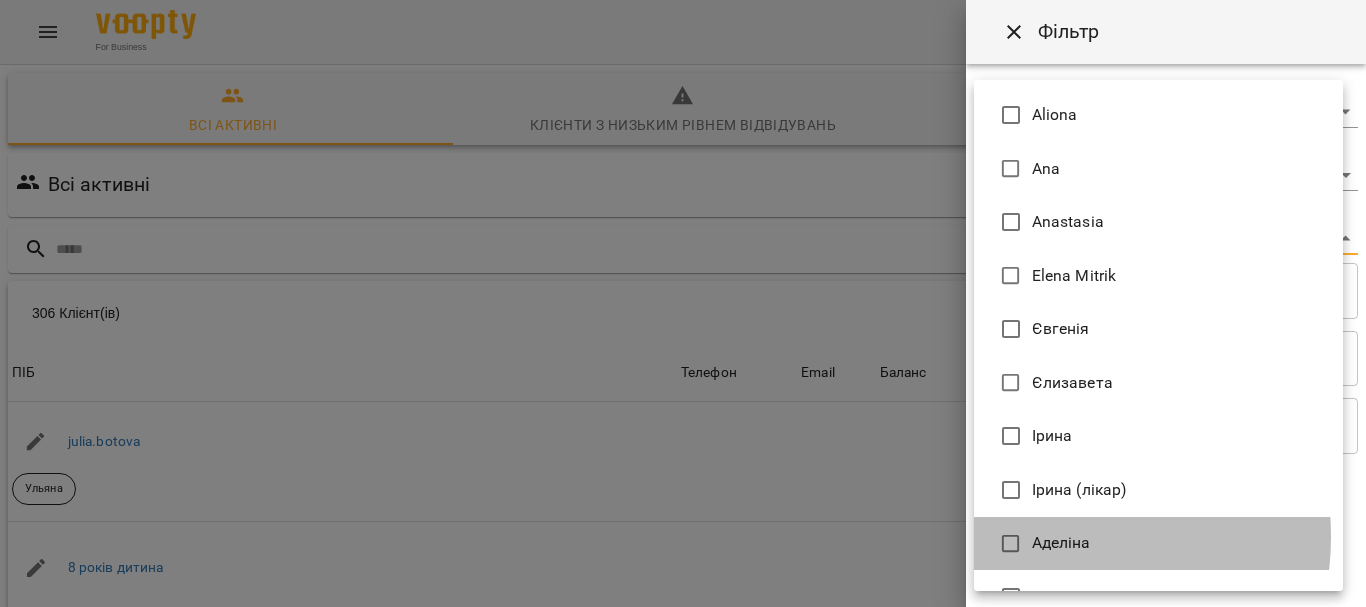 click on "Аделіна" at bounding box center [1061, 543] 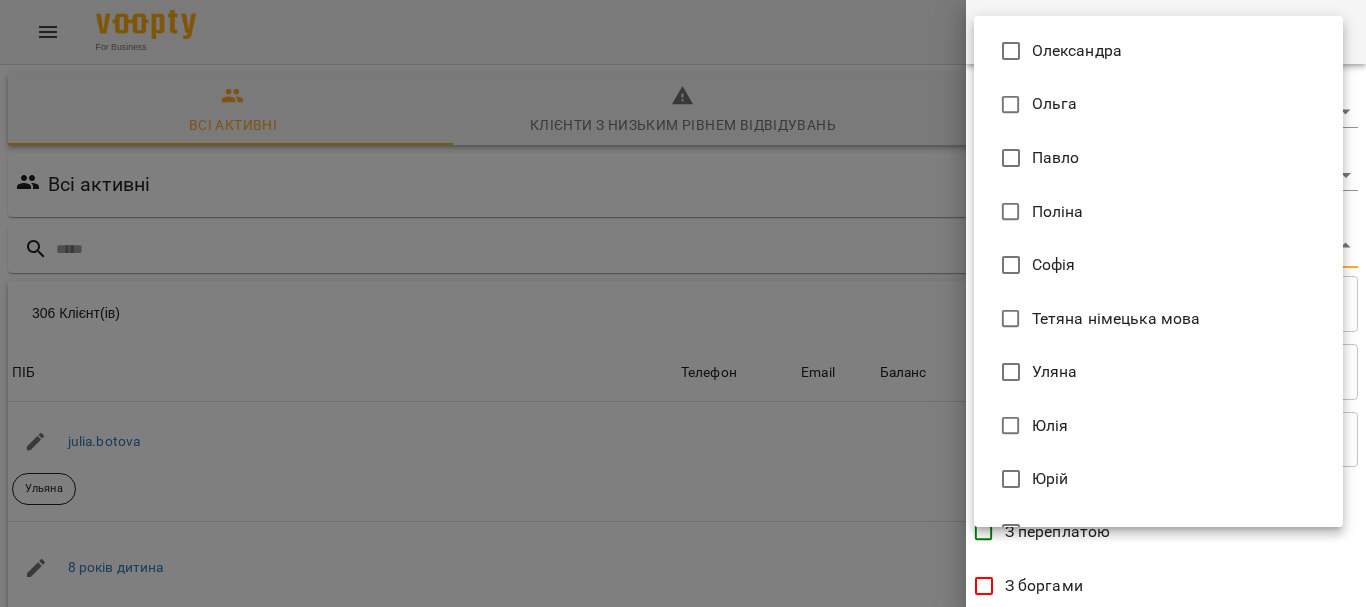 scroll, scrollTop: 1273, scrollLeft: 0, axis: vertical 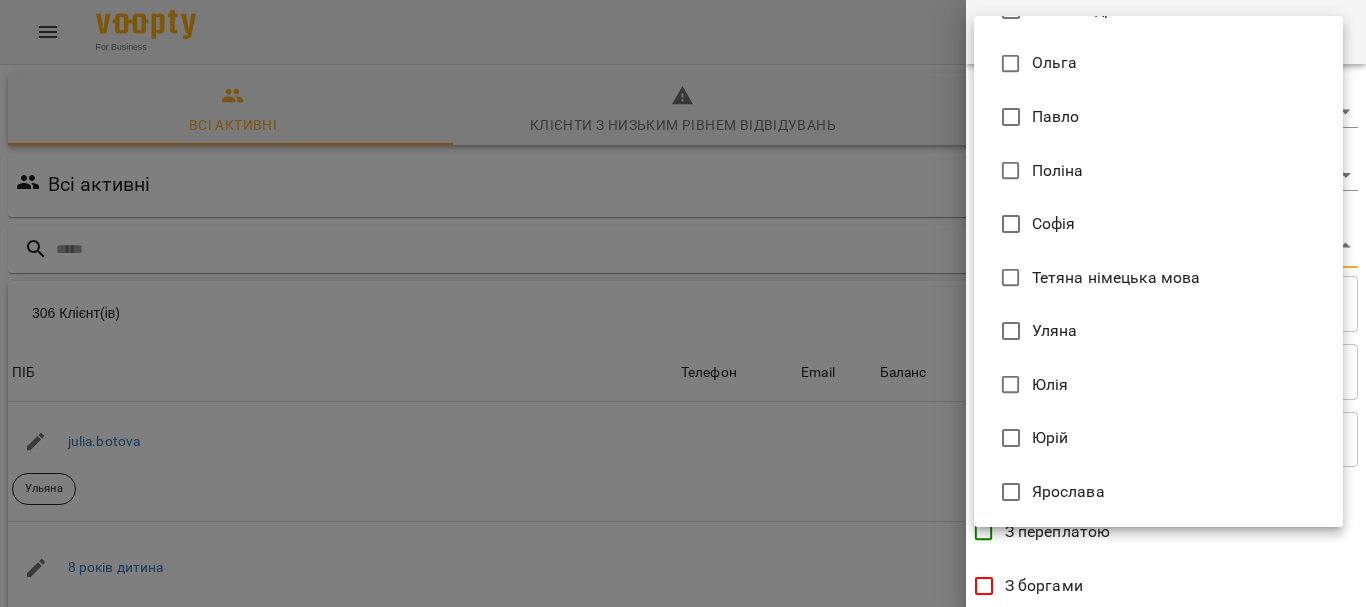 drag, startPoint x: 1365, startPoint y: 195, endPoint x: 1365, endPoint y: 274, distance: 79 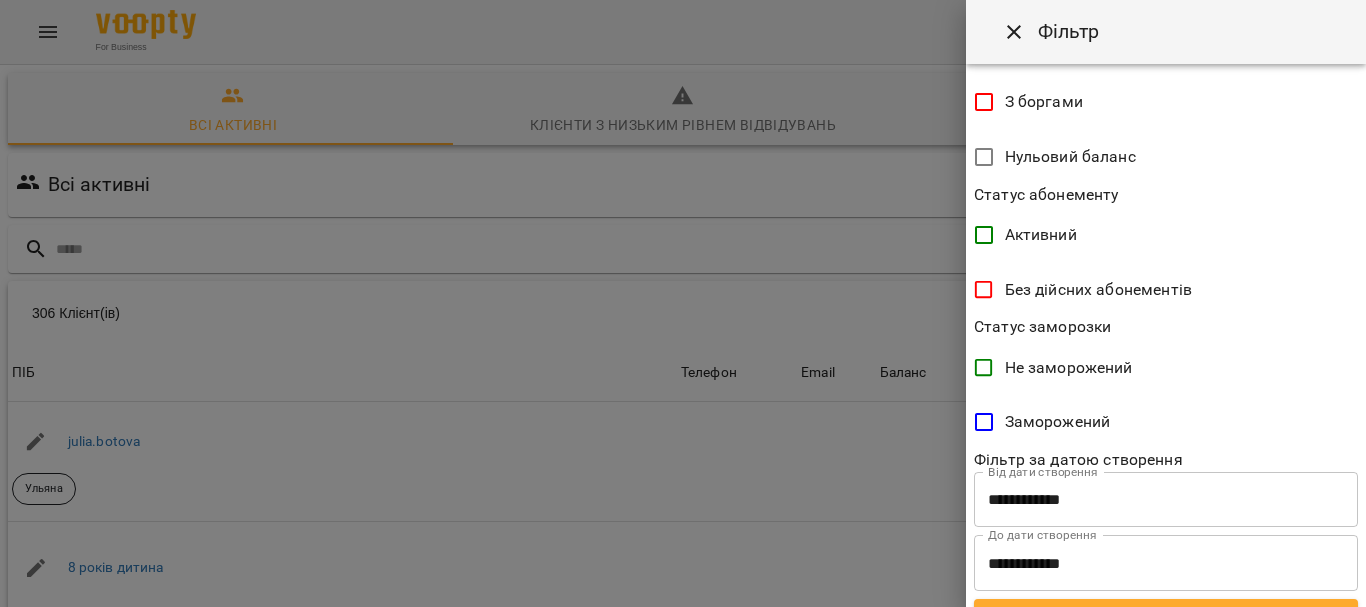 scroll, scrollTop: 520, scrollLeft: 0, axis: vertical 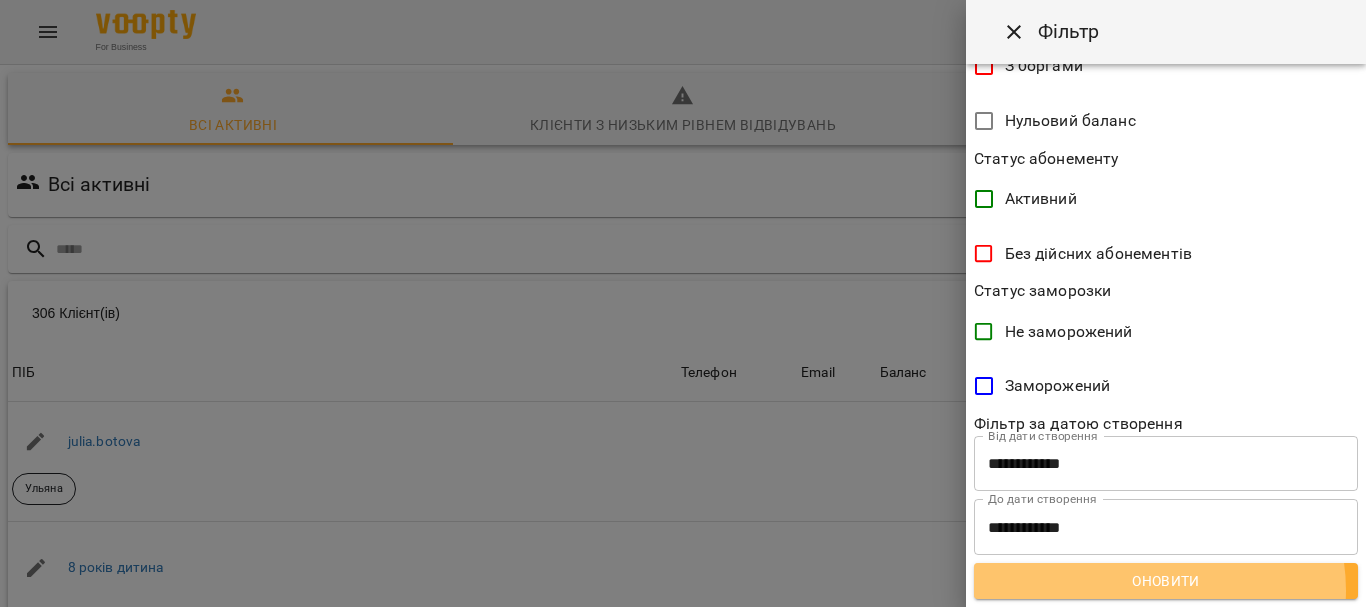 click on "Оновити" at bounding box center (1166, 581) 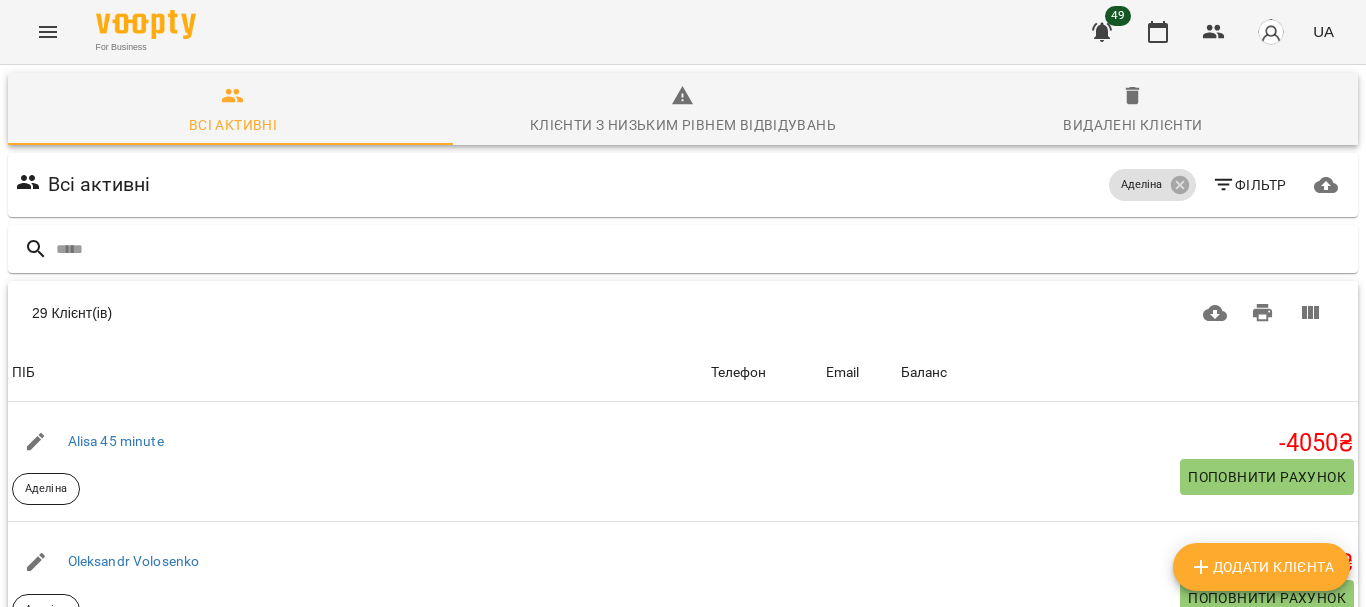 scroll, scrollTop: 294, scrollLeft: 0, axis: vertical 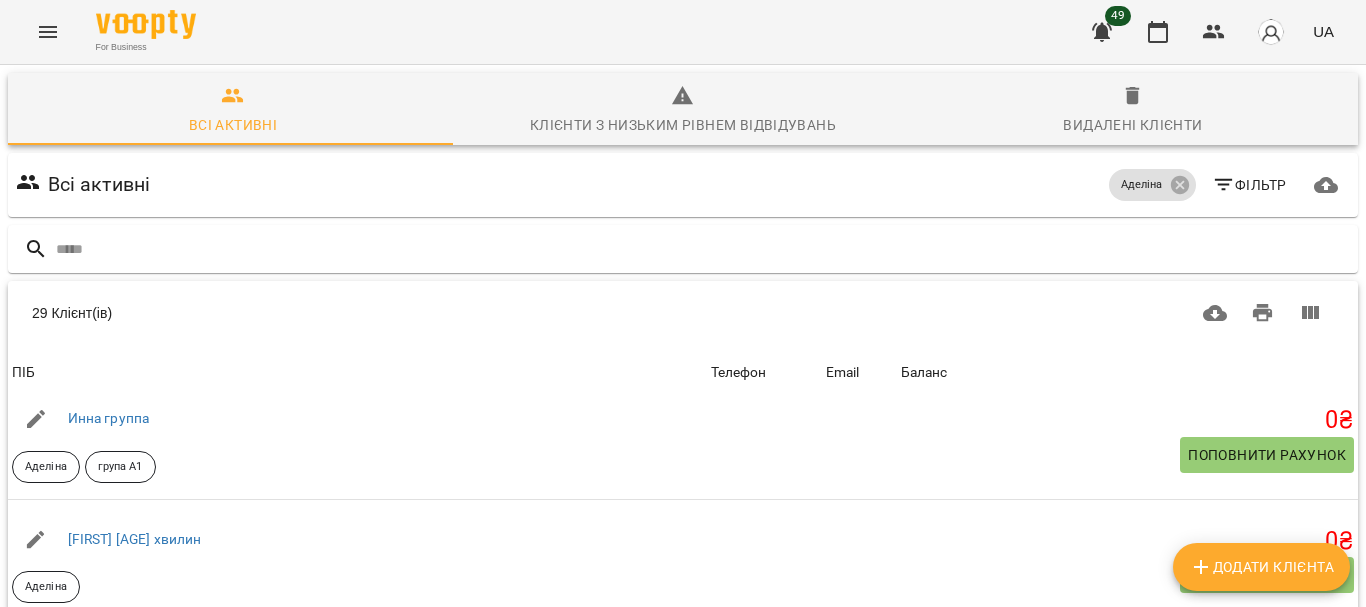 click on "[FIRST] група" at bounding box center [110, 659] 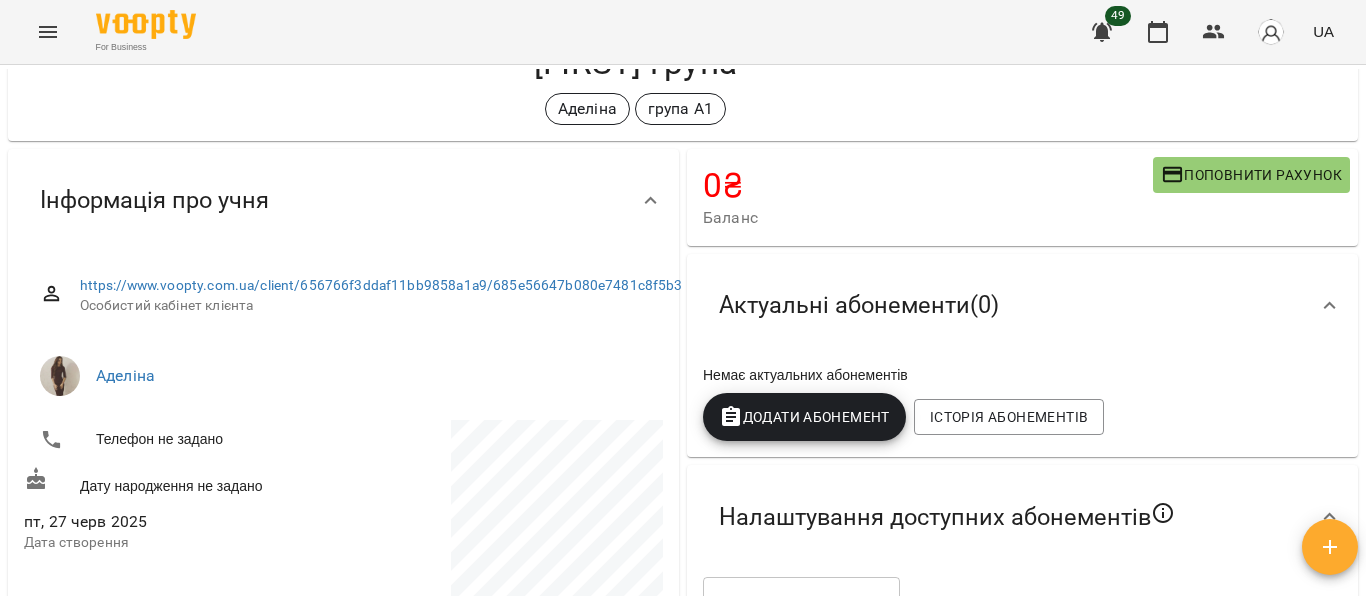 scroll, scrollTop: 0, scrollLeft: 0, axis: both 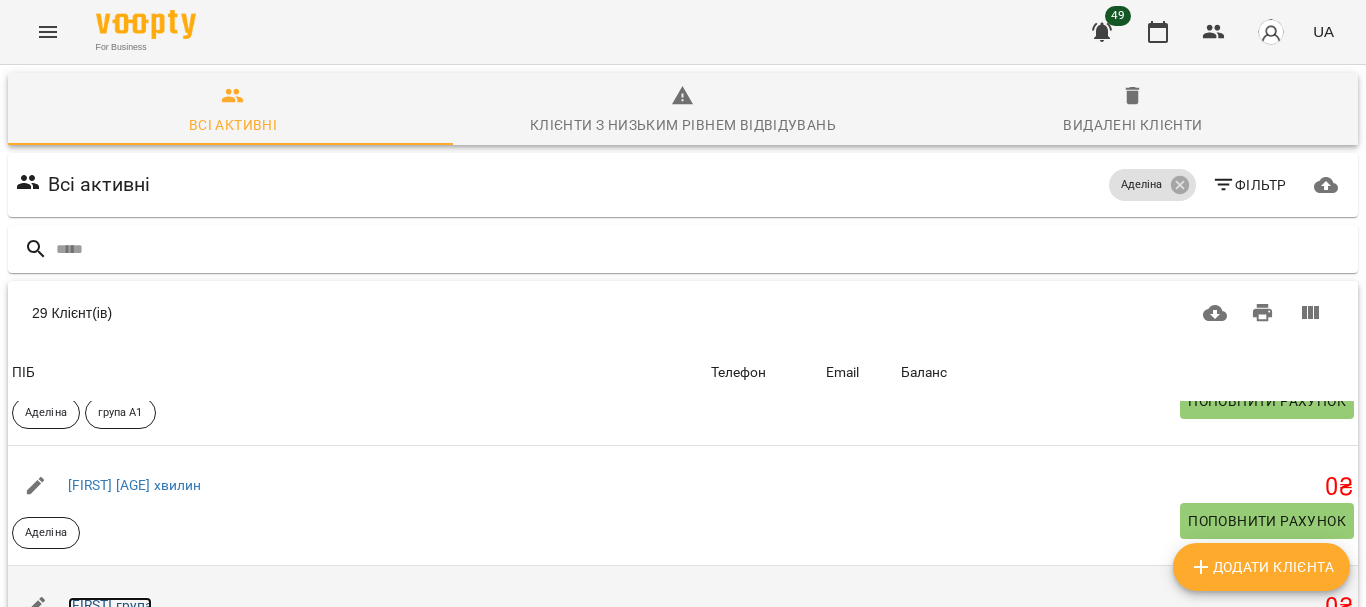 click on "[FIRST] група" at bounding box center [110, 605] 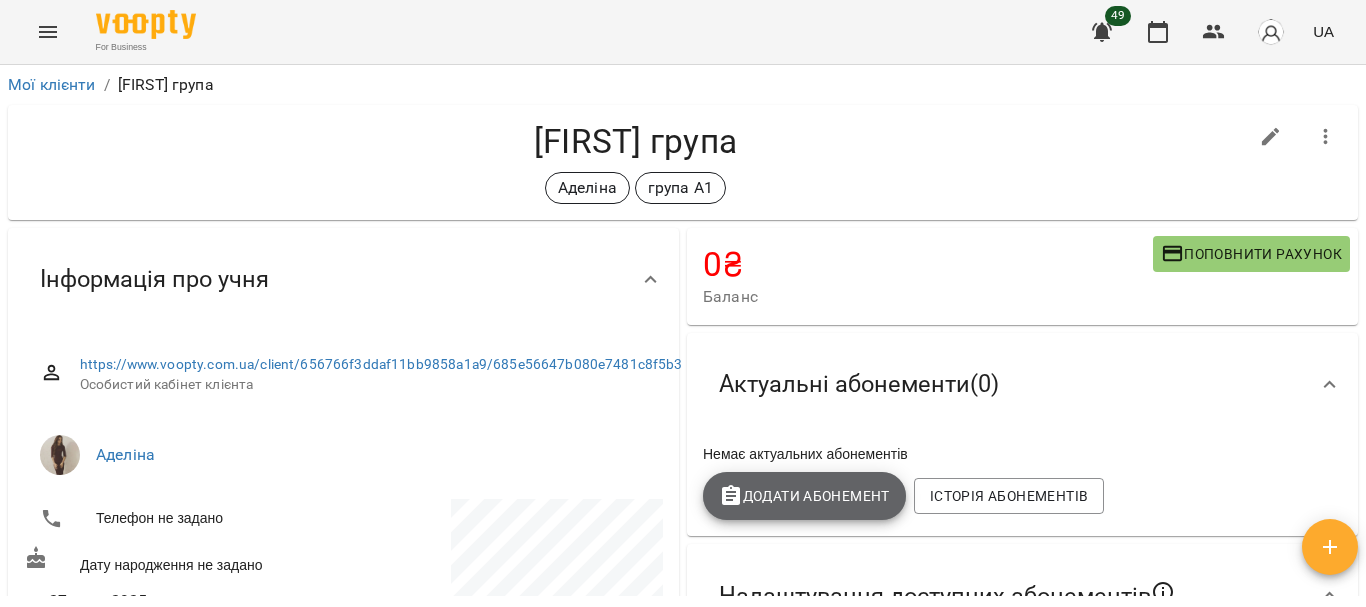 click on "Додати Абонемент" at bounding box center (804, 496) 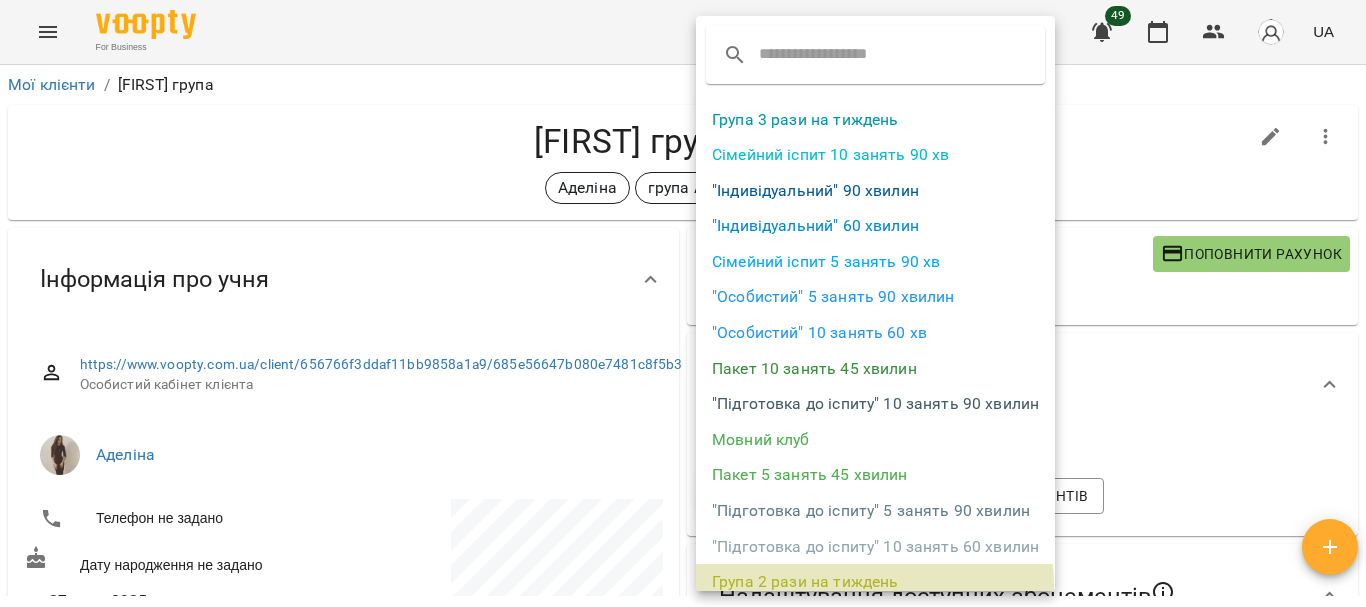 click on "Група 2 рази на тиждень" at bounding box center [875, 582] 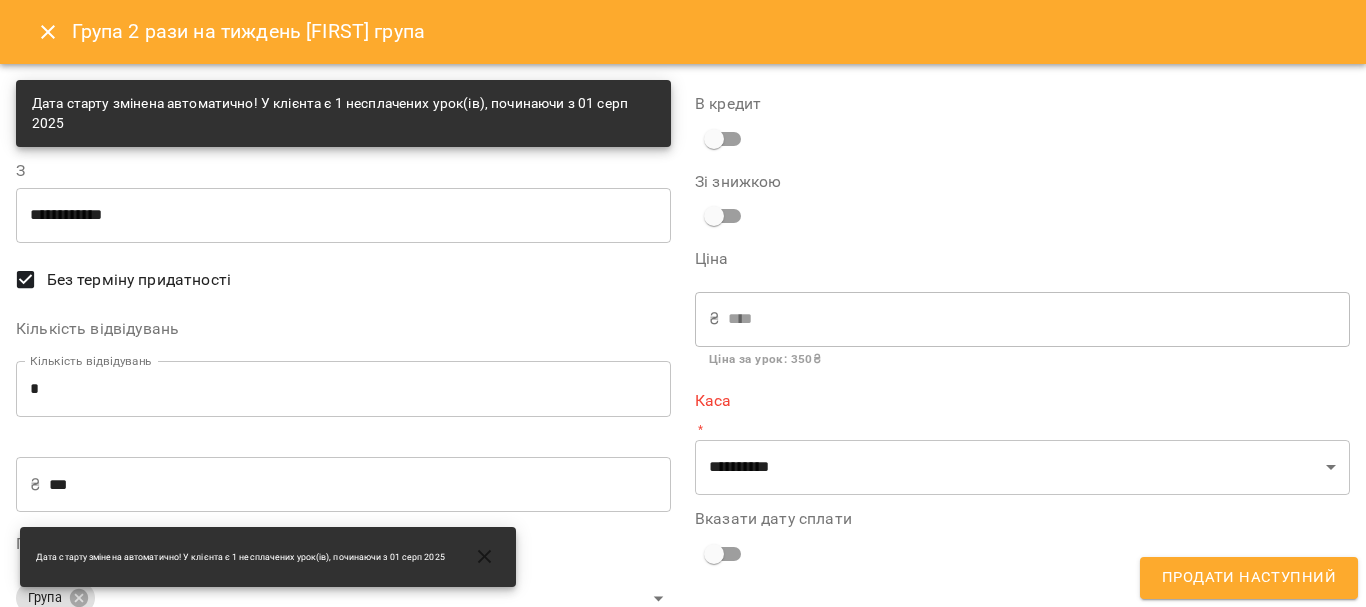 type on "**********" 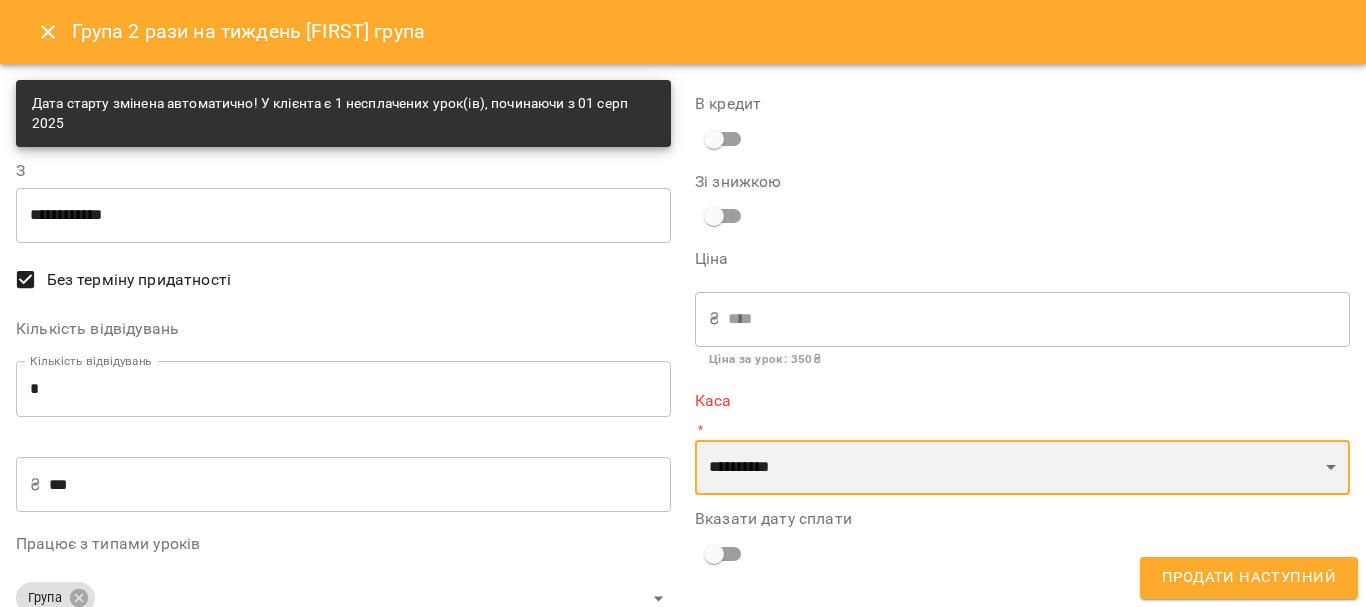 click on "**********" at bounding box center (1022, 468) 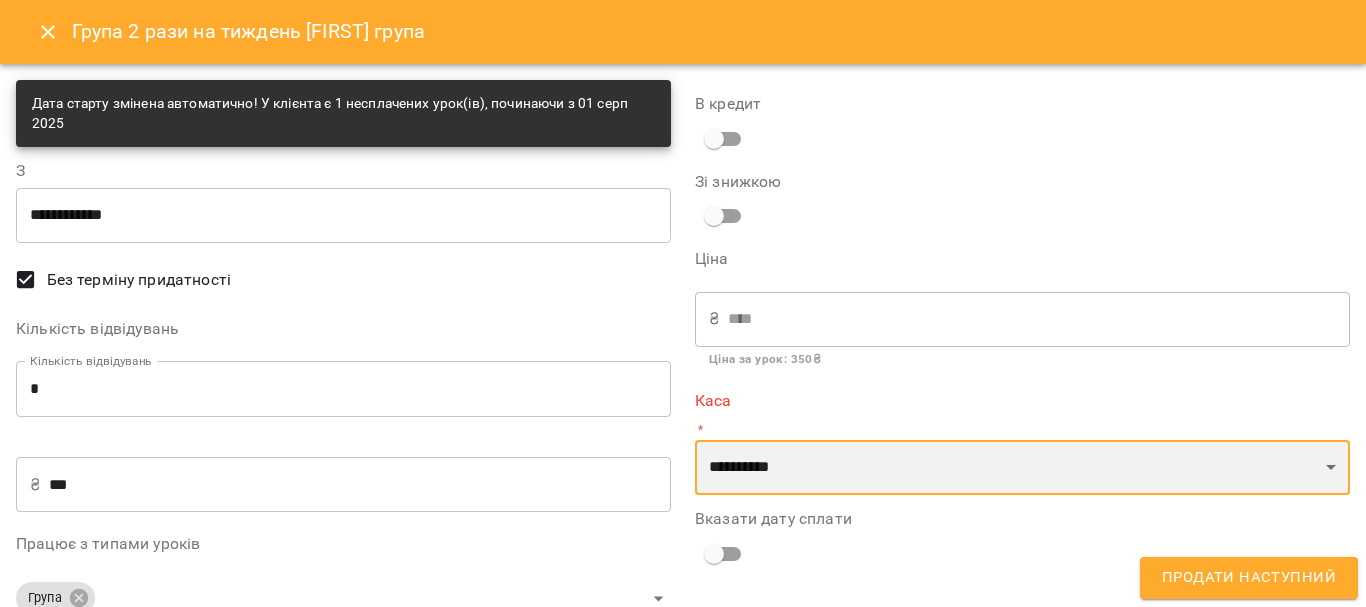 select on "******" 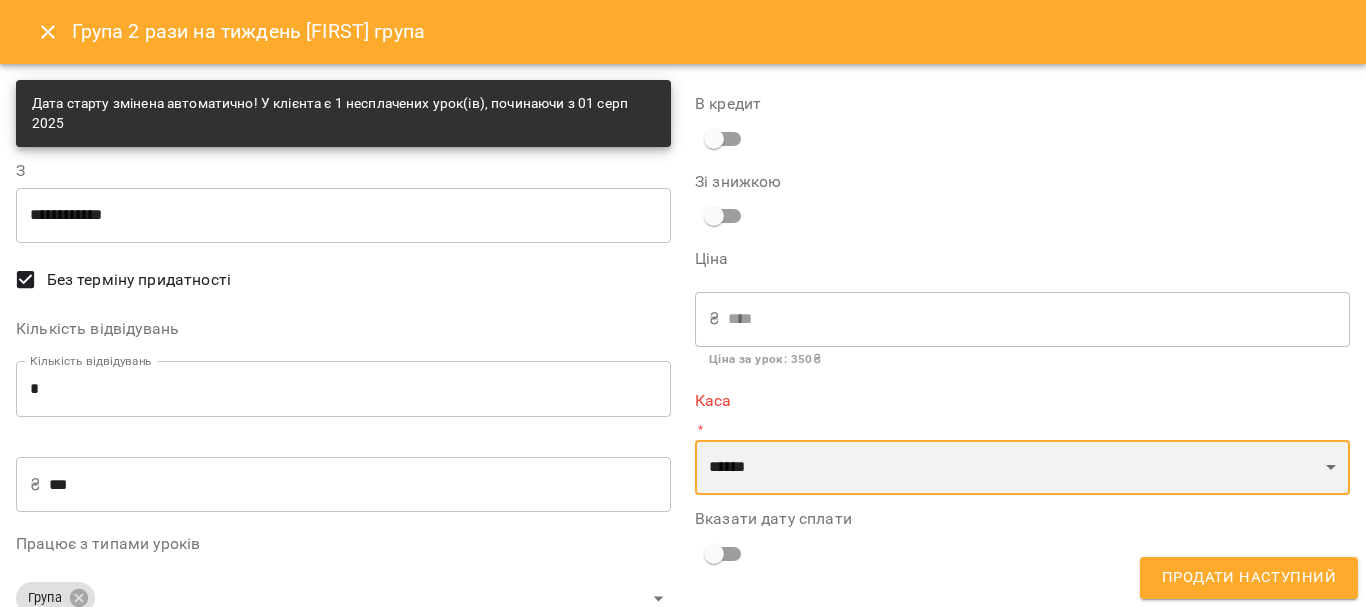click on "**********" at bounding box center (1022, 468) 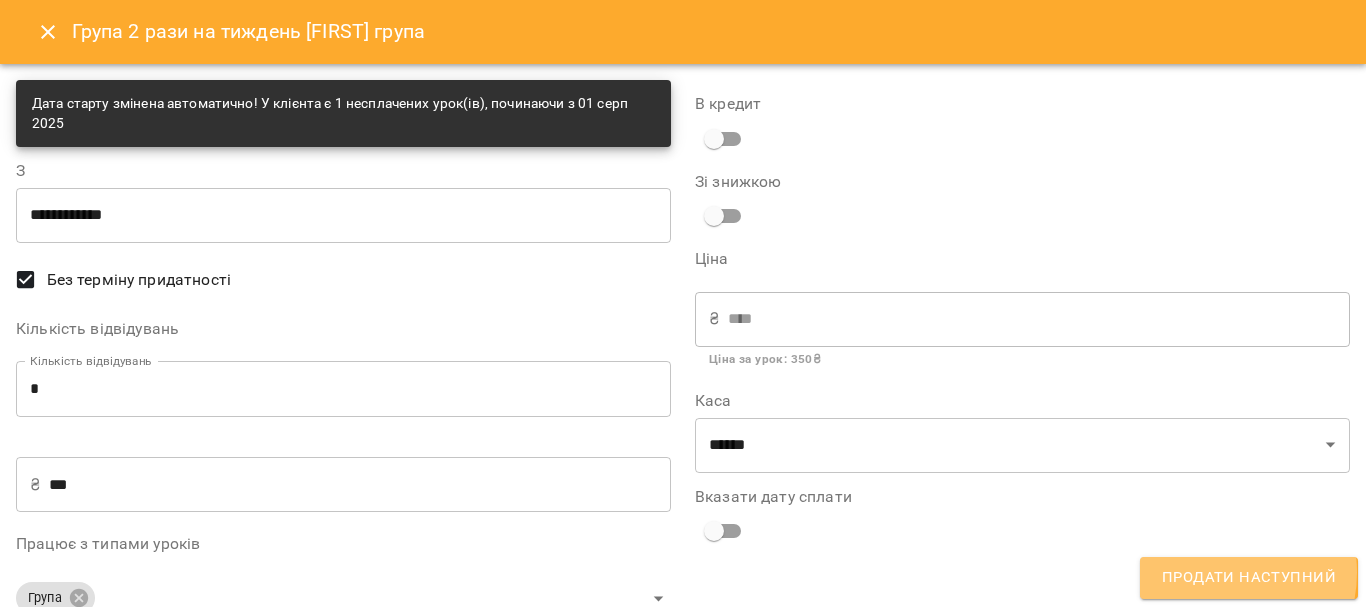 click on "Продати наступний" at bounding box center (1249, 578) 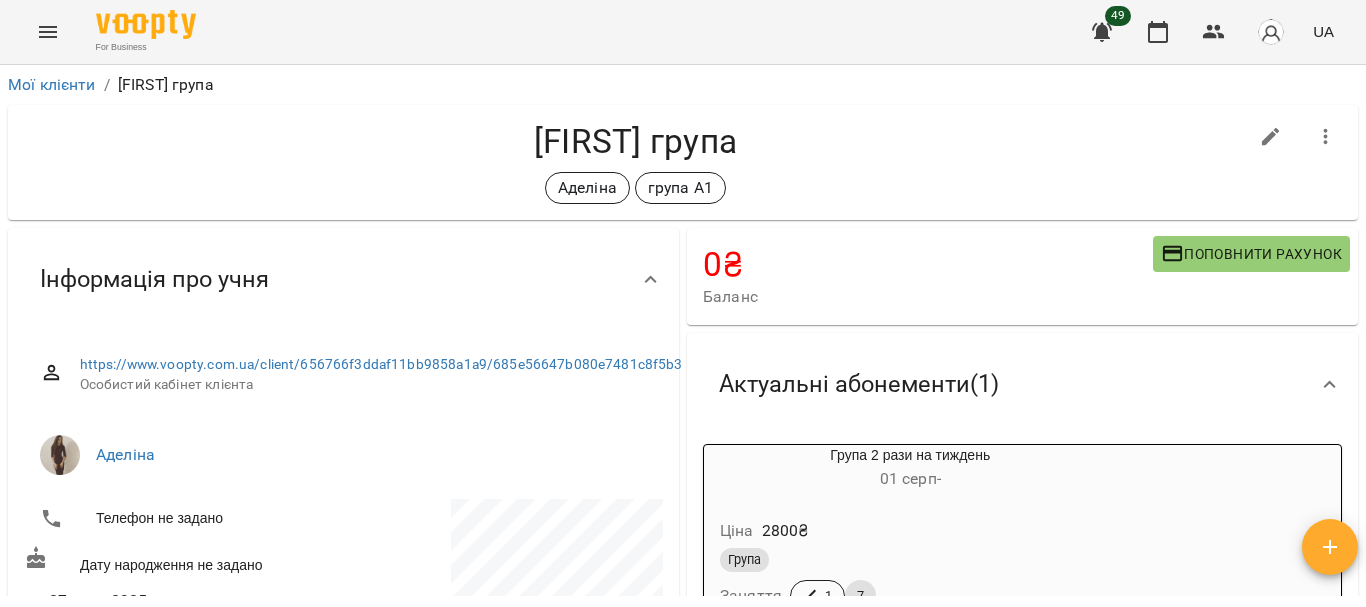 click at bounding box center (48, 32) 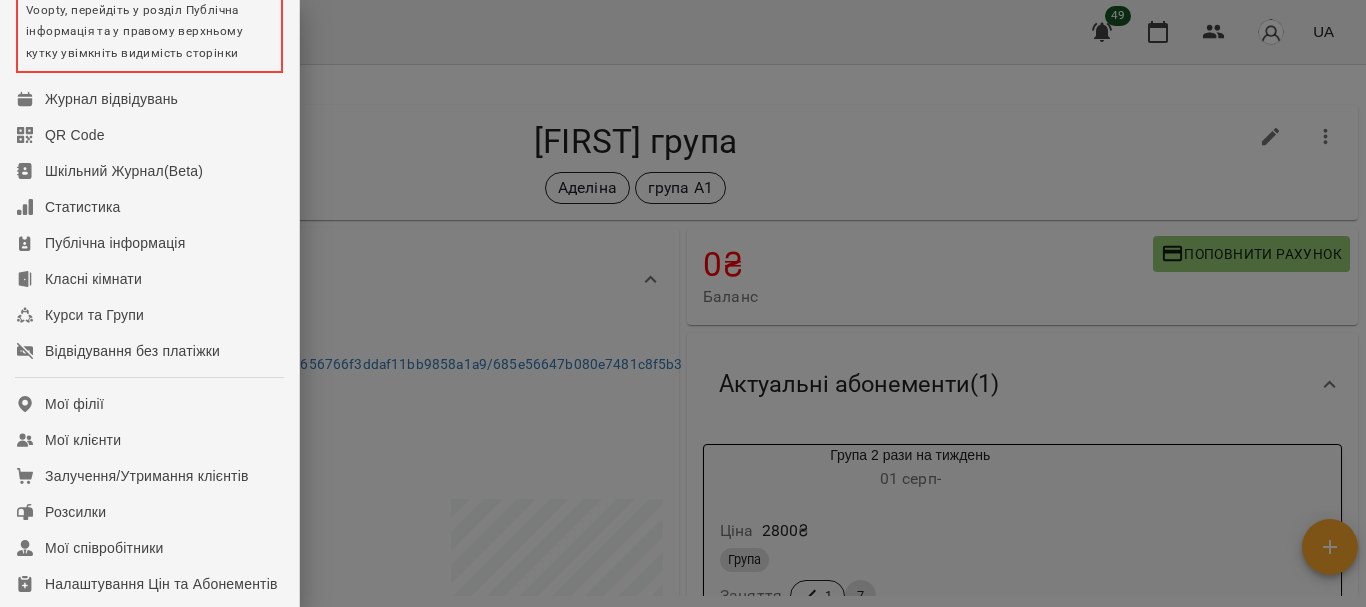 scroll, scrollTop: 164, scrollLeft: 0, axis: vertical 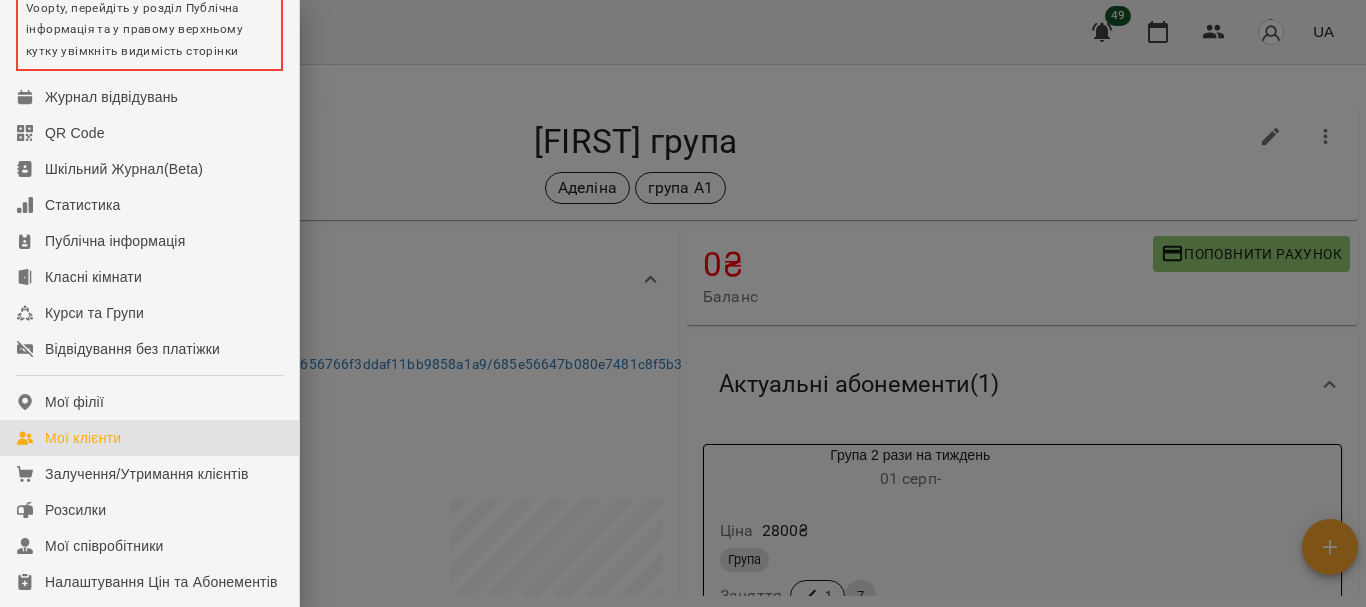 click on "Мої клієнти" at bounding box center [83, 438] 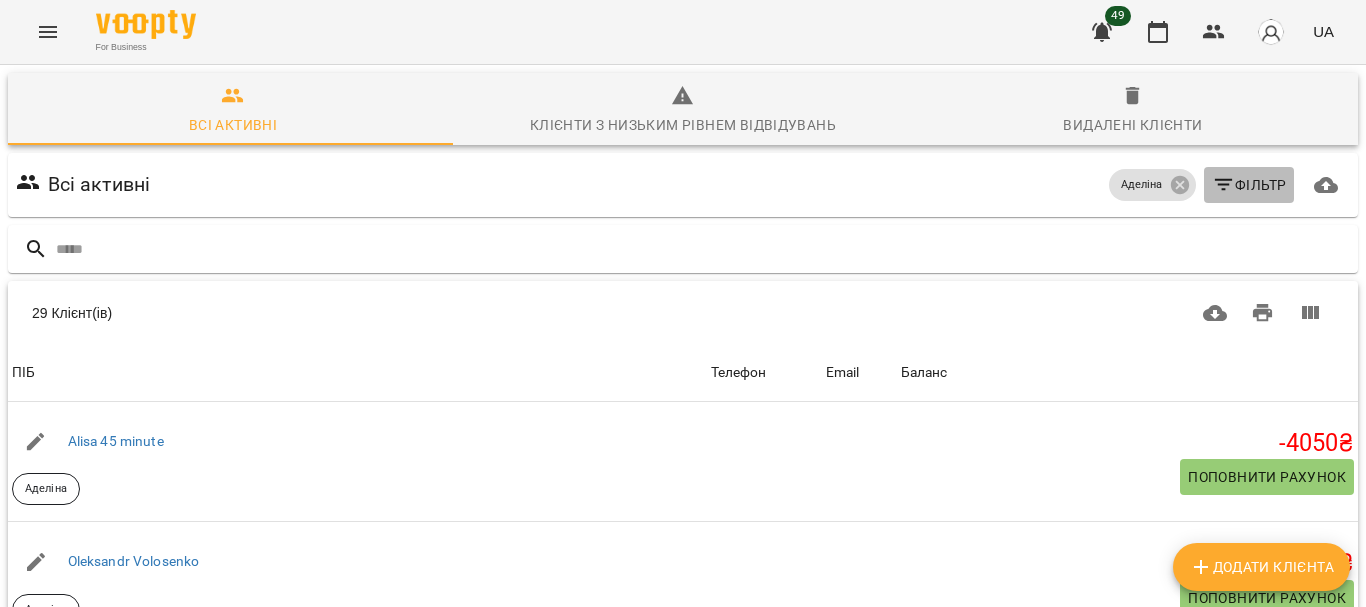 click on "Фільтр" at bounding box center [1249, 185] 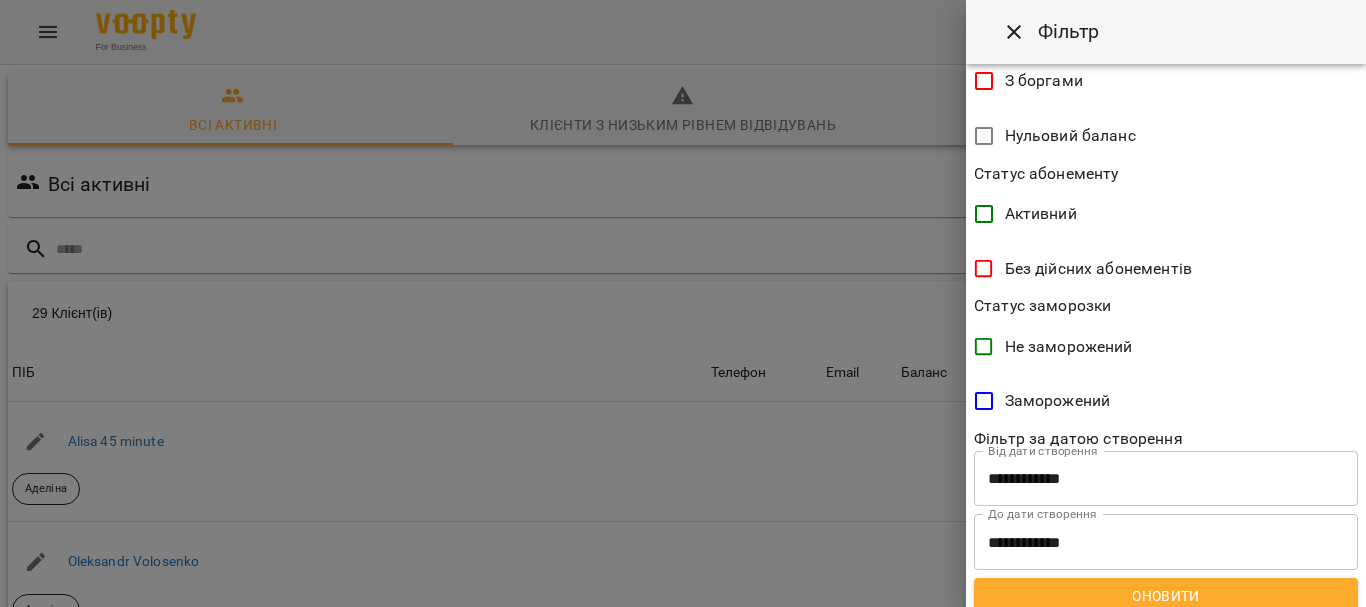 scroll, scrollTop: 520, scrollLeft: 0, axis: vertical 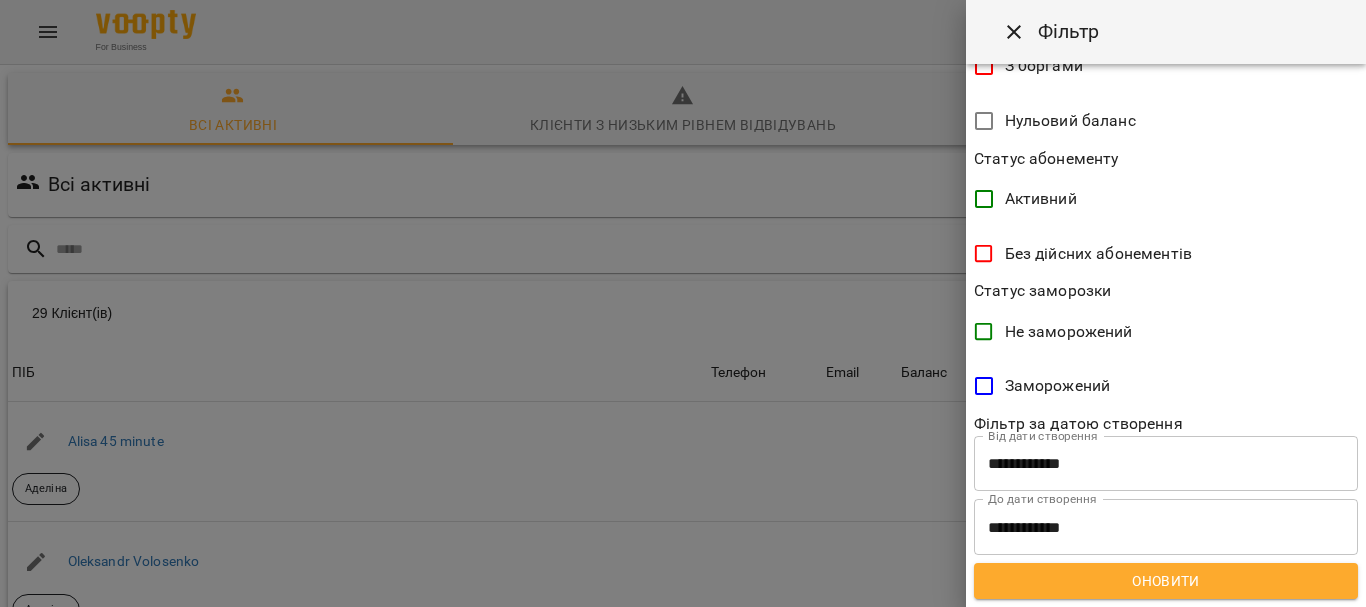 click at bounding box center (683, 303) 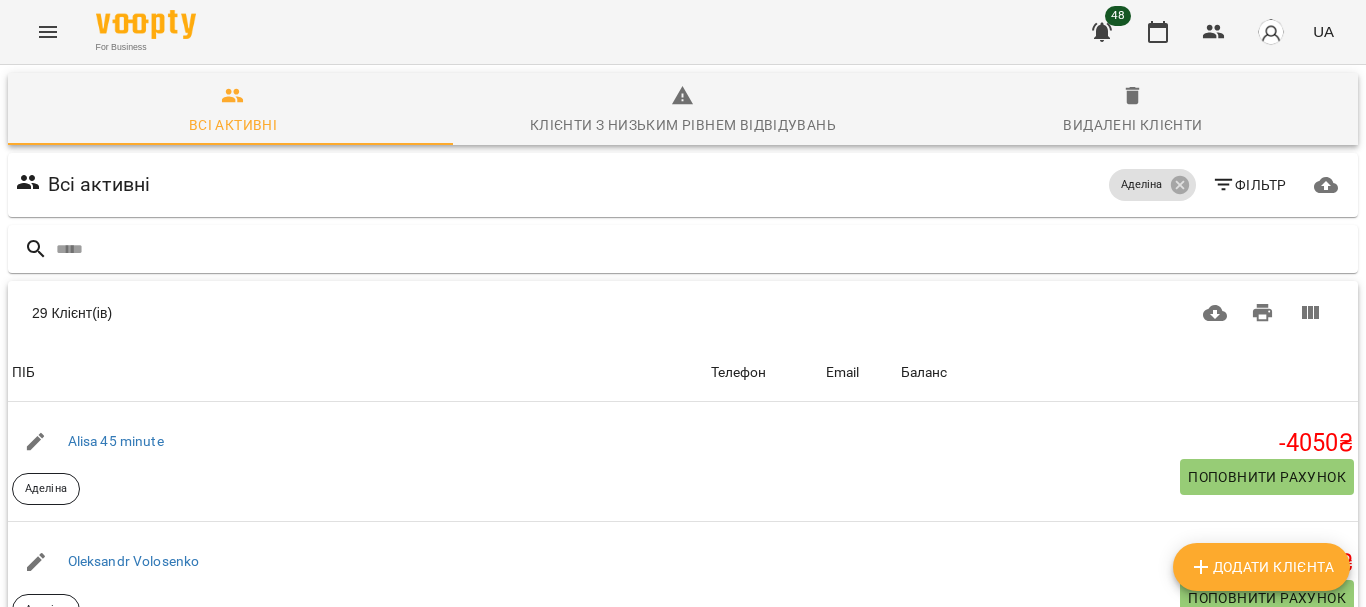 click at bounding box center (48, 32) 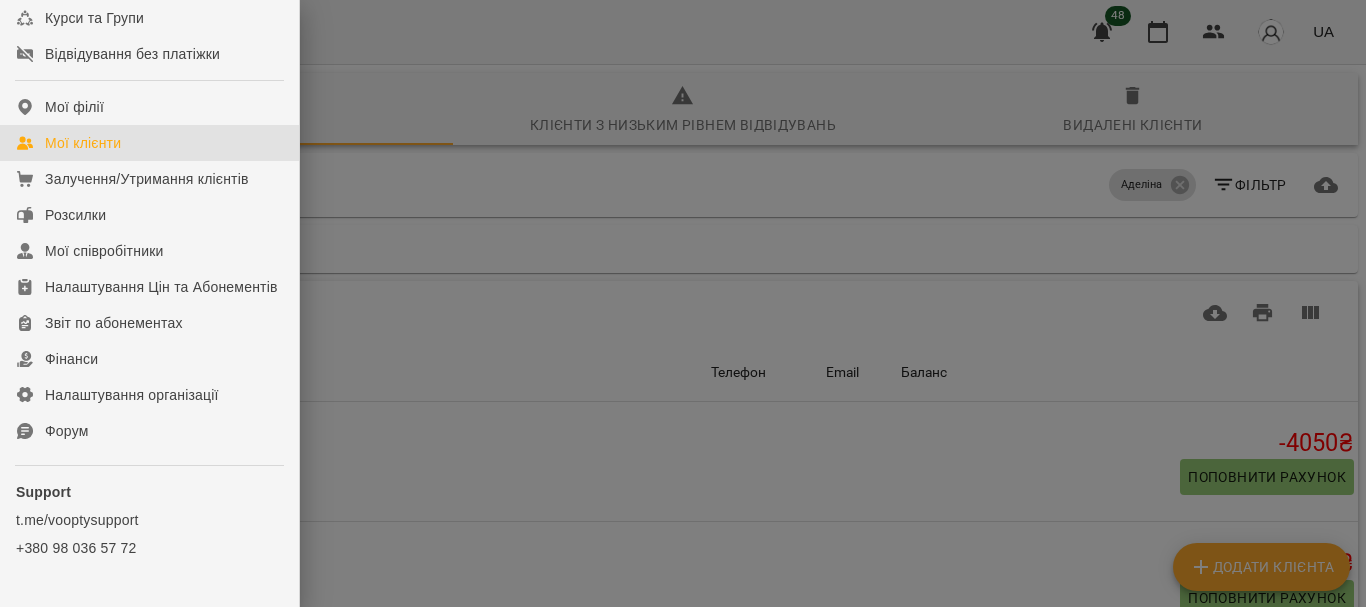 scroll, scrollTop: 487, scrollLeft: 0, axis: vertical 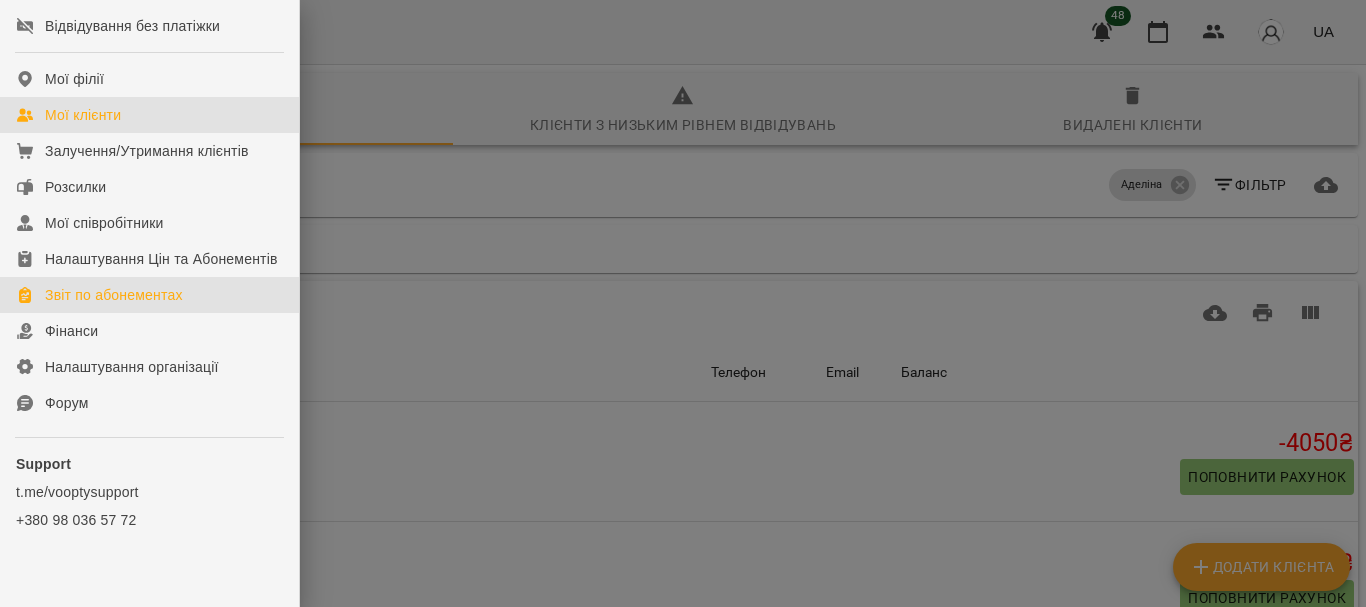 click on "Звіт по абонементах" at bounding box center (114, 295) 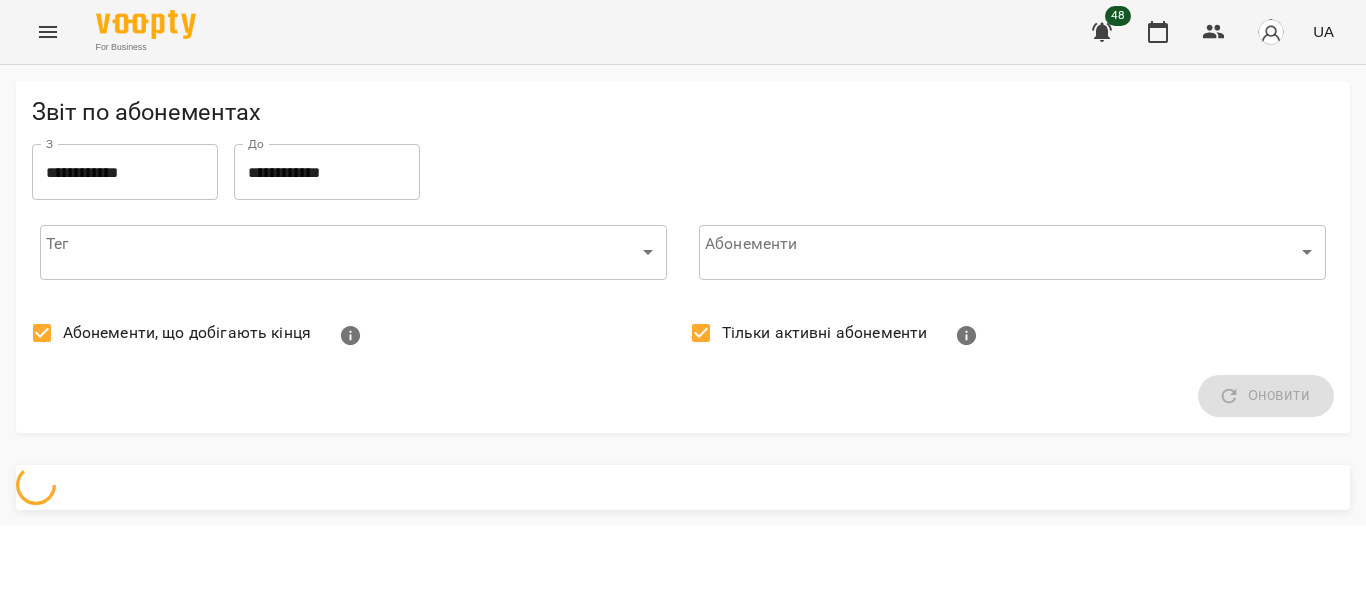 click on "**********" at bounding box center [125, 172] 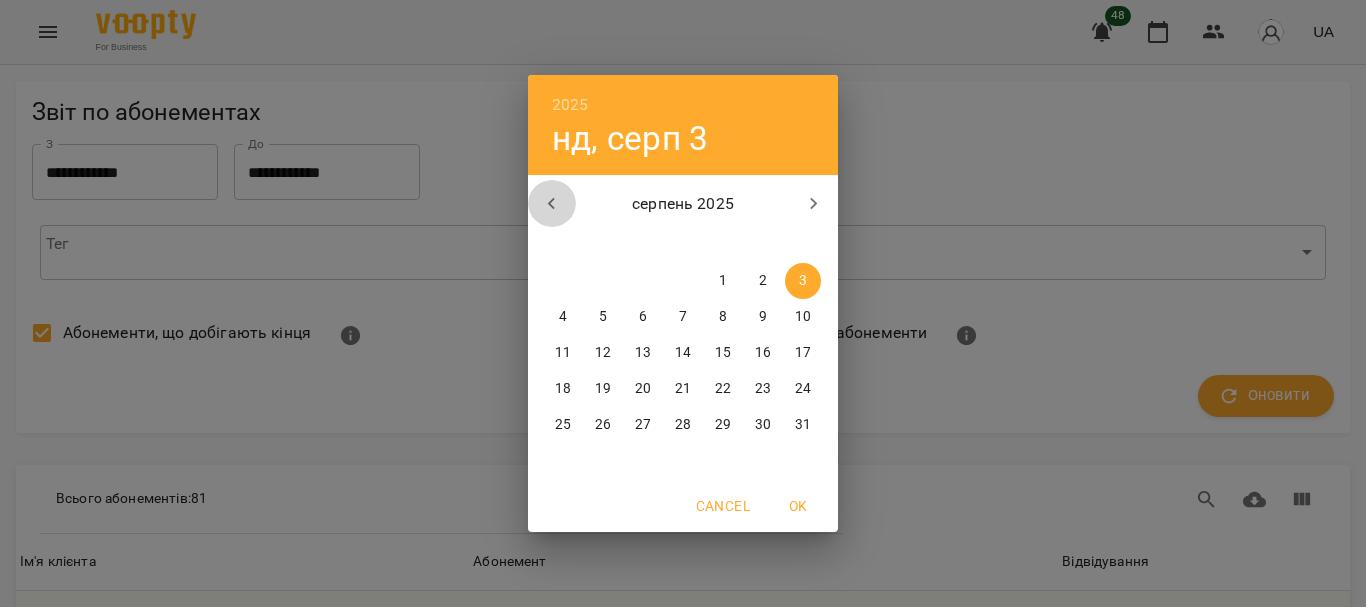click 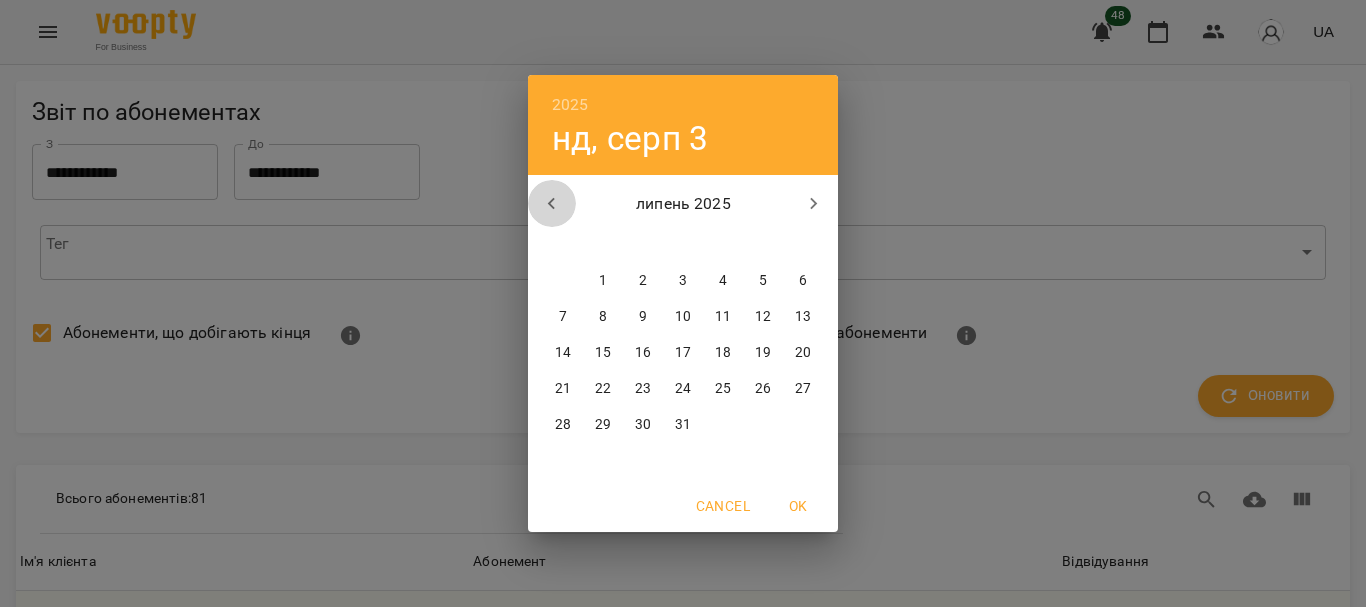 click 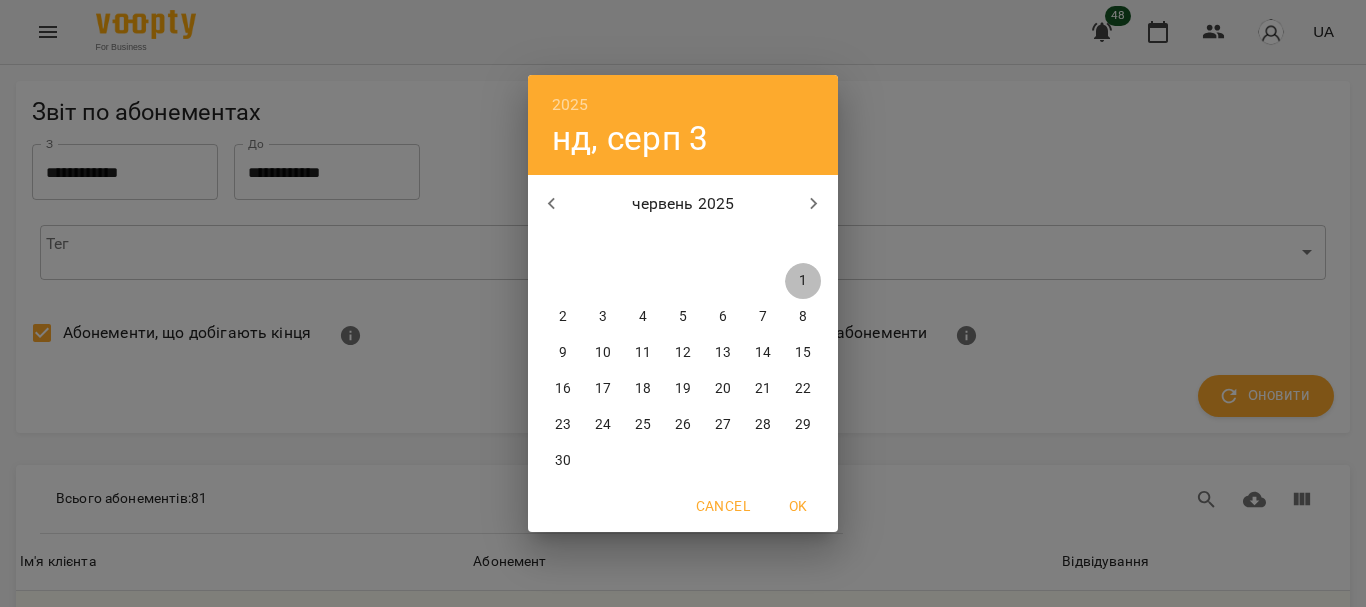 click on "1" at bounding box center [803, 281] 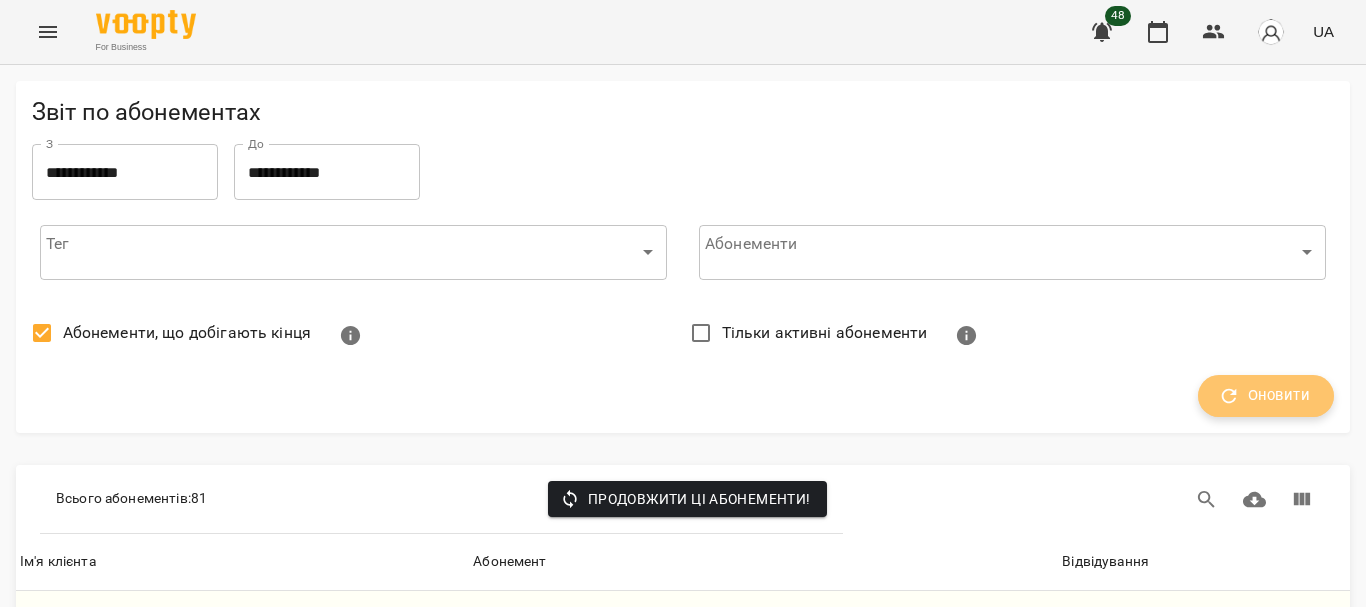 click on "Оновити" at bounding box center (1266, 396) 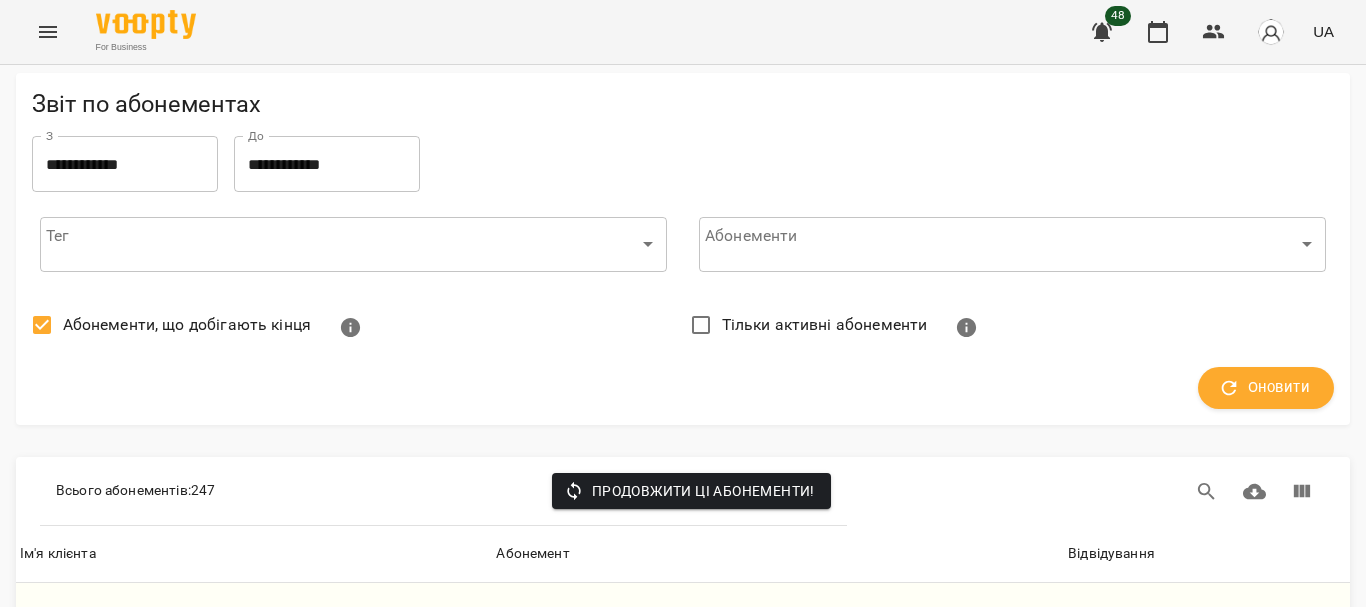 scroll, scrollTop: 500, scrollLeft: 0, axis: vertical 